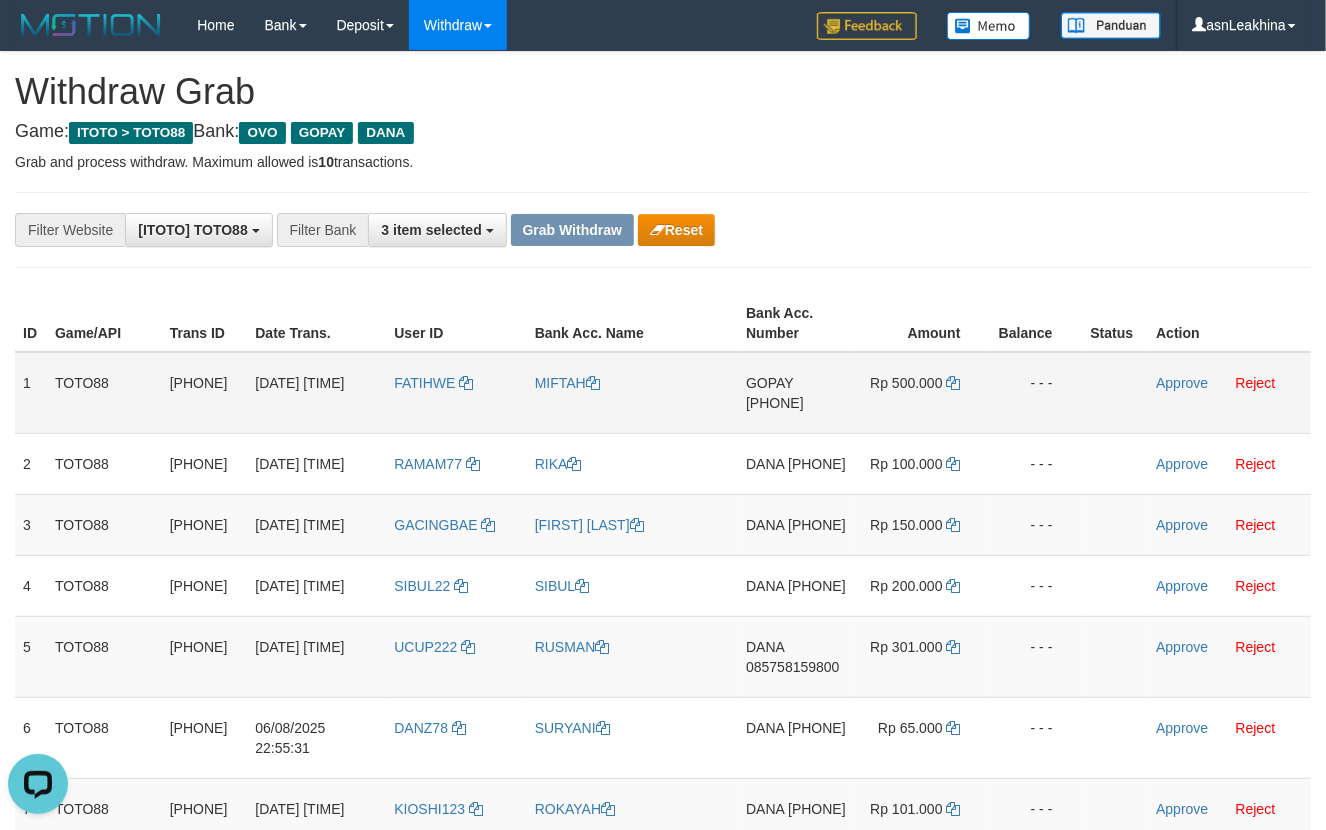 scroll, scrollTop: 0, scrollLeft: 0, axis: both 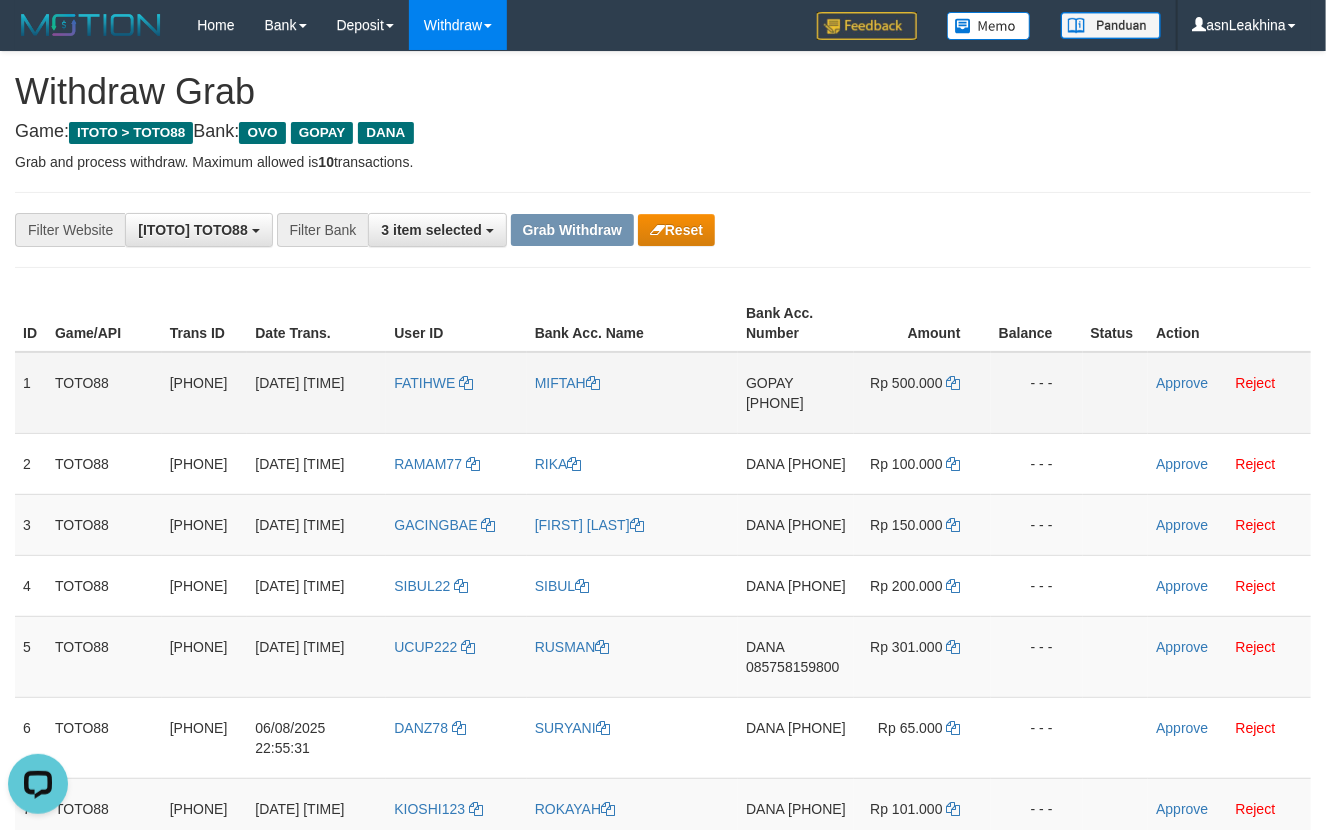 click on "[PHONE]" at bounding box center [775, 403] 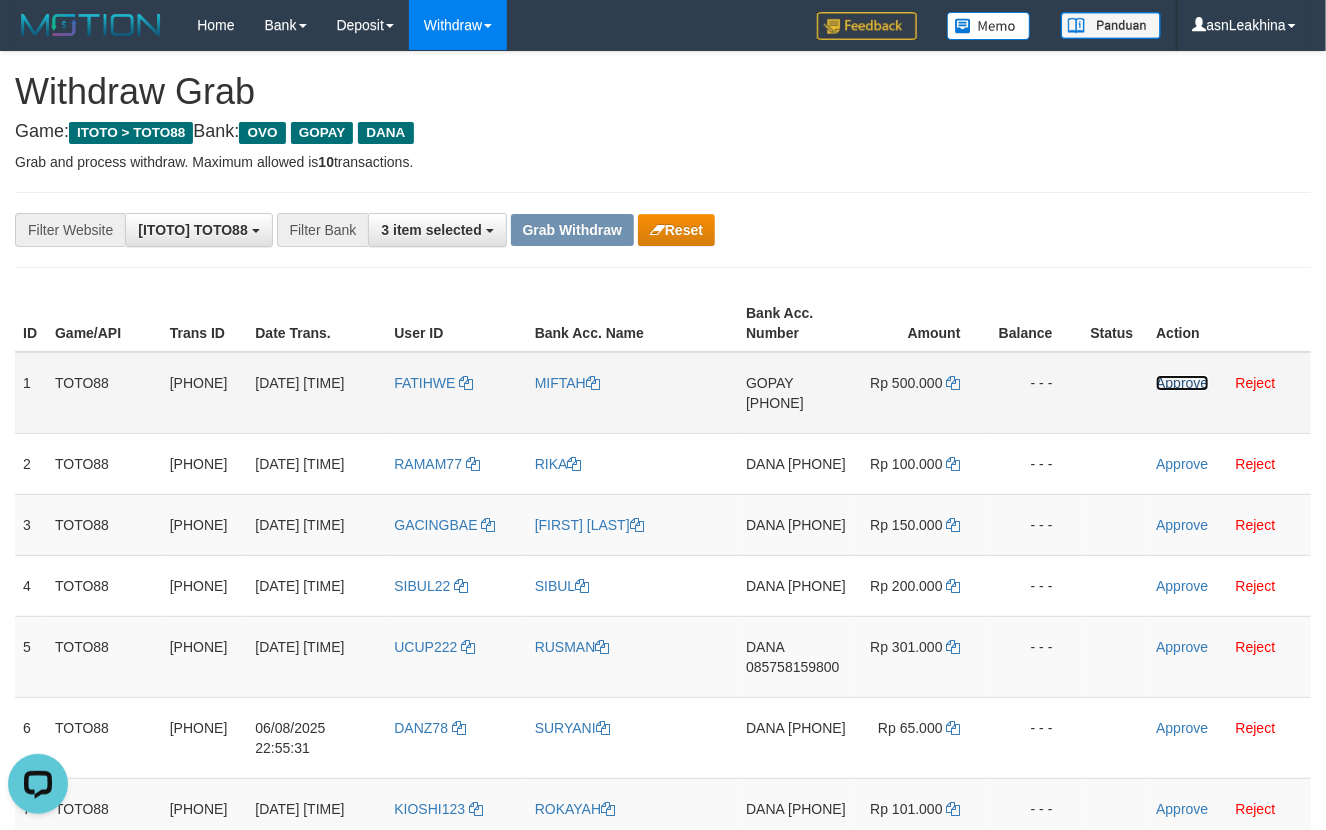 click on "Approve" at bounding box center (1182, 383) 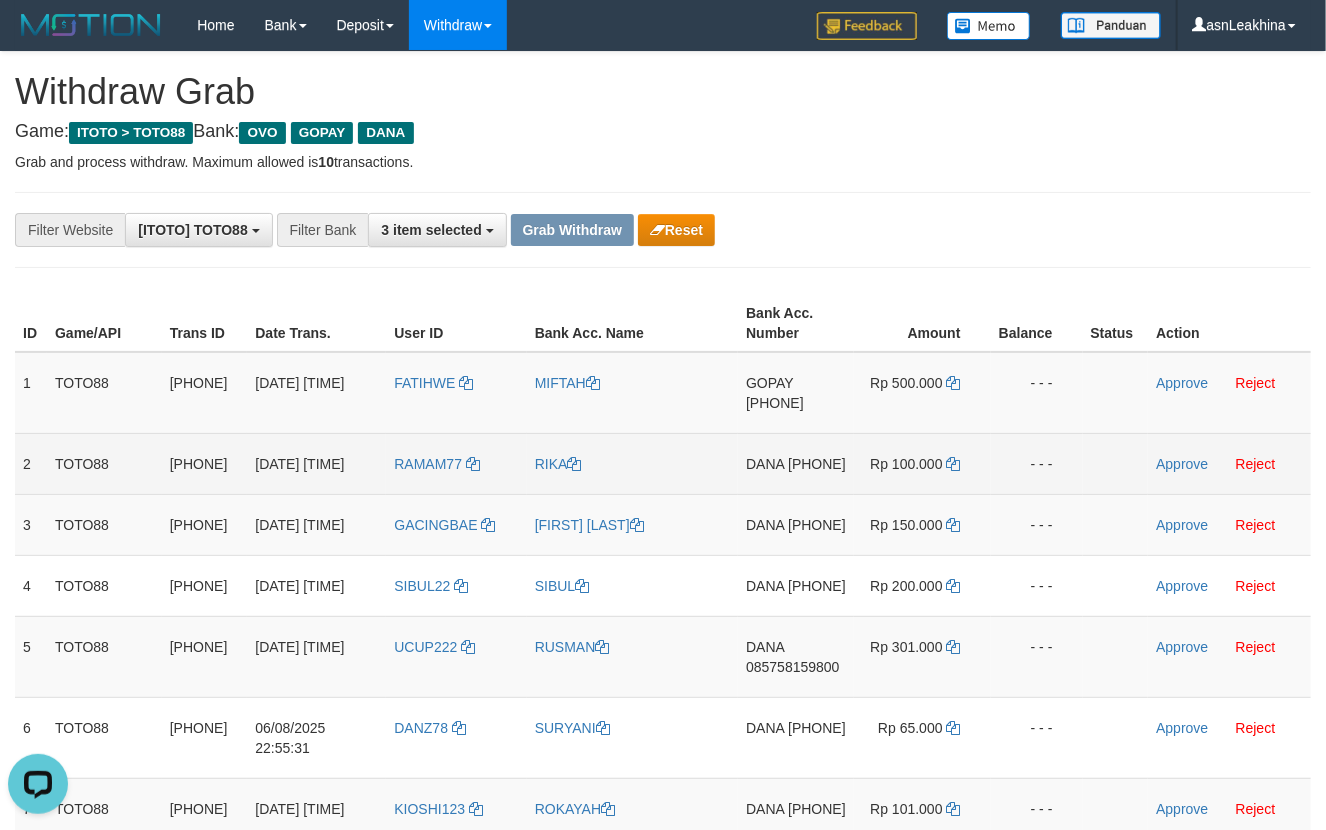 click on "[PHONE]" at bounding box center (817, 464) 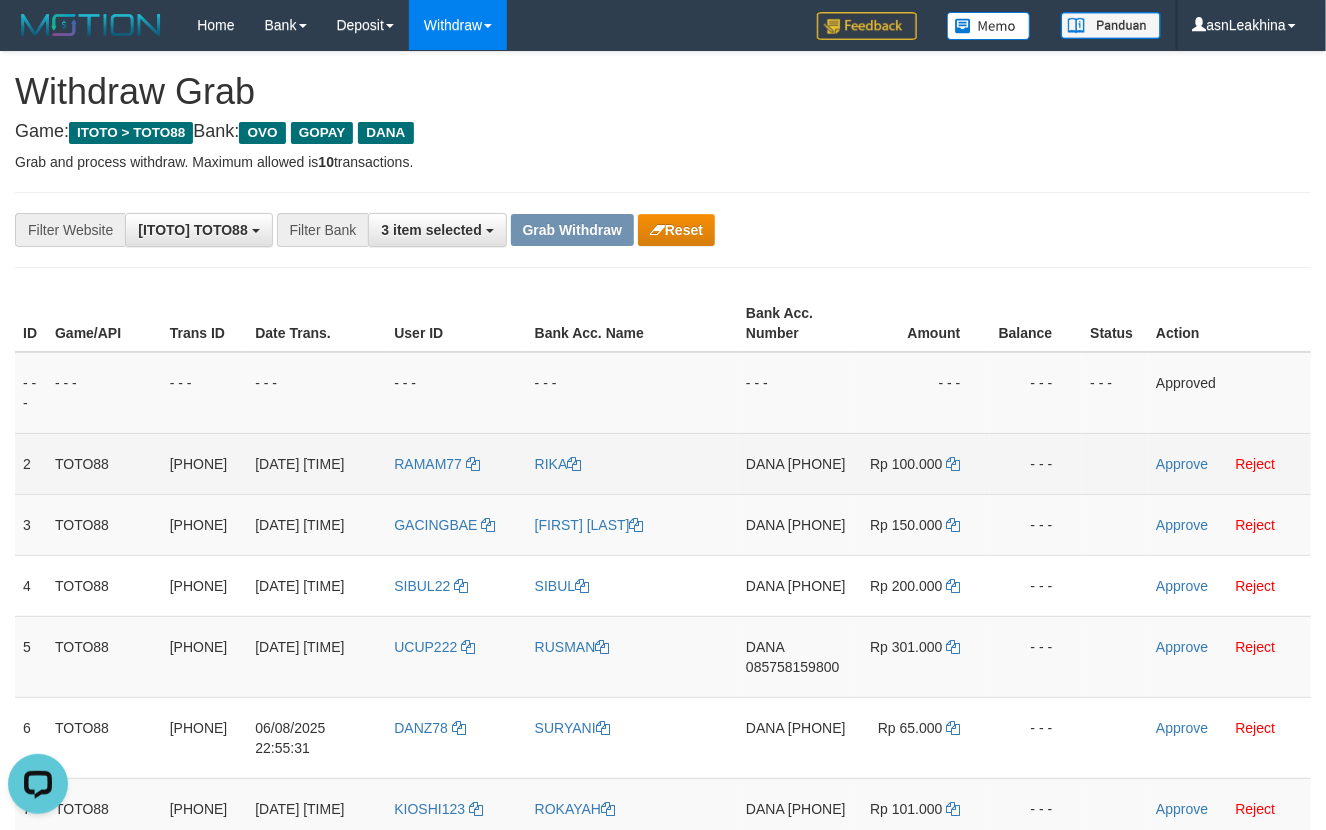 click on "[PHONE]" at bounding box center (817, 464) 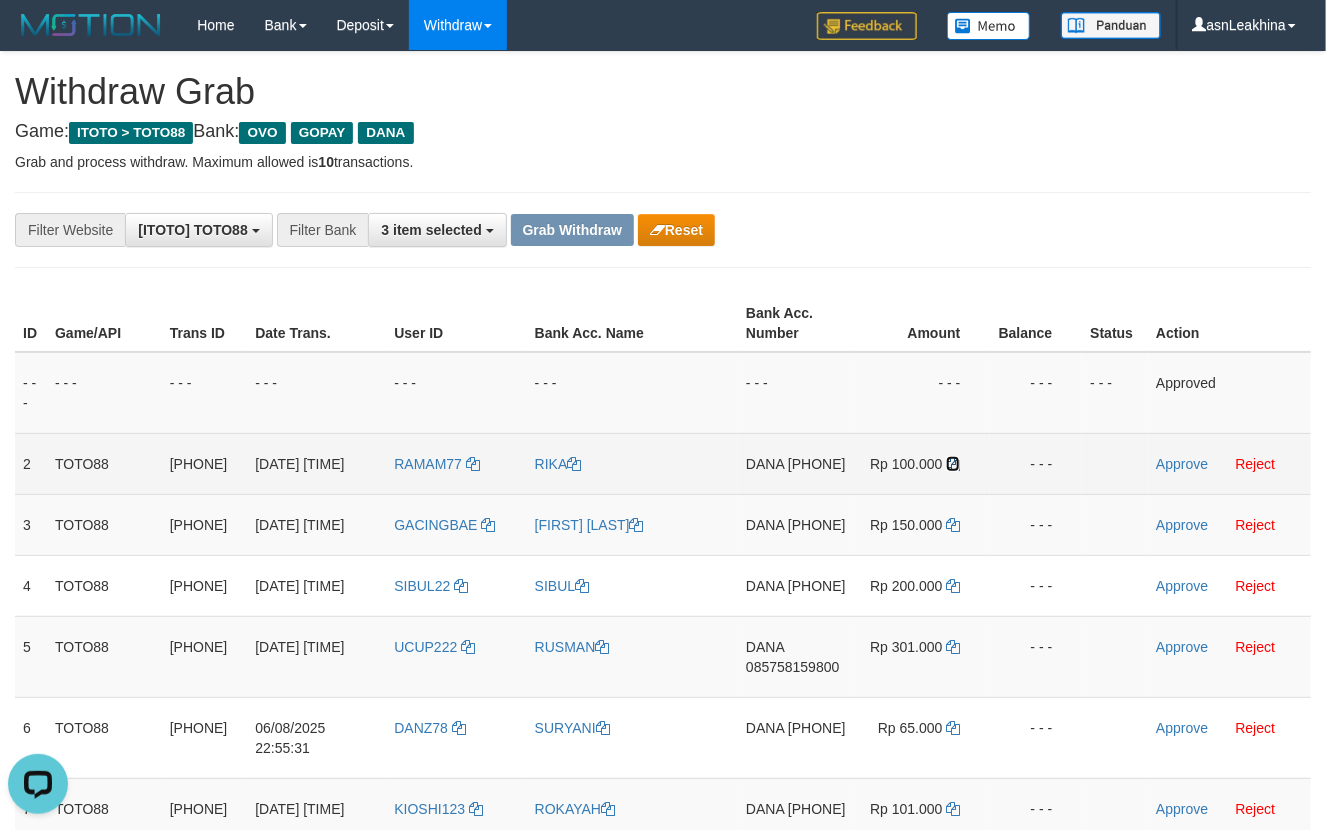 click at bounding box center (953, 464) 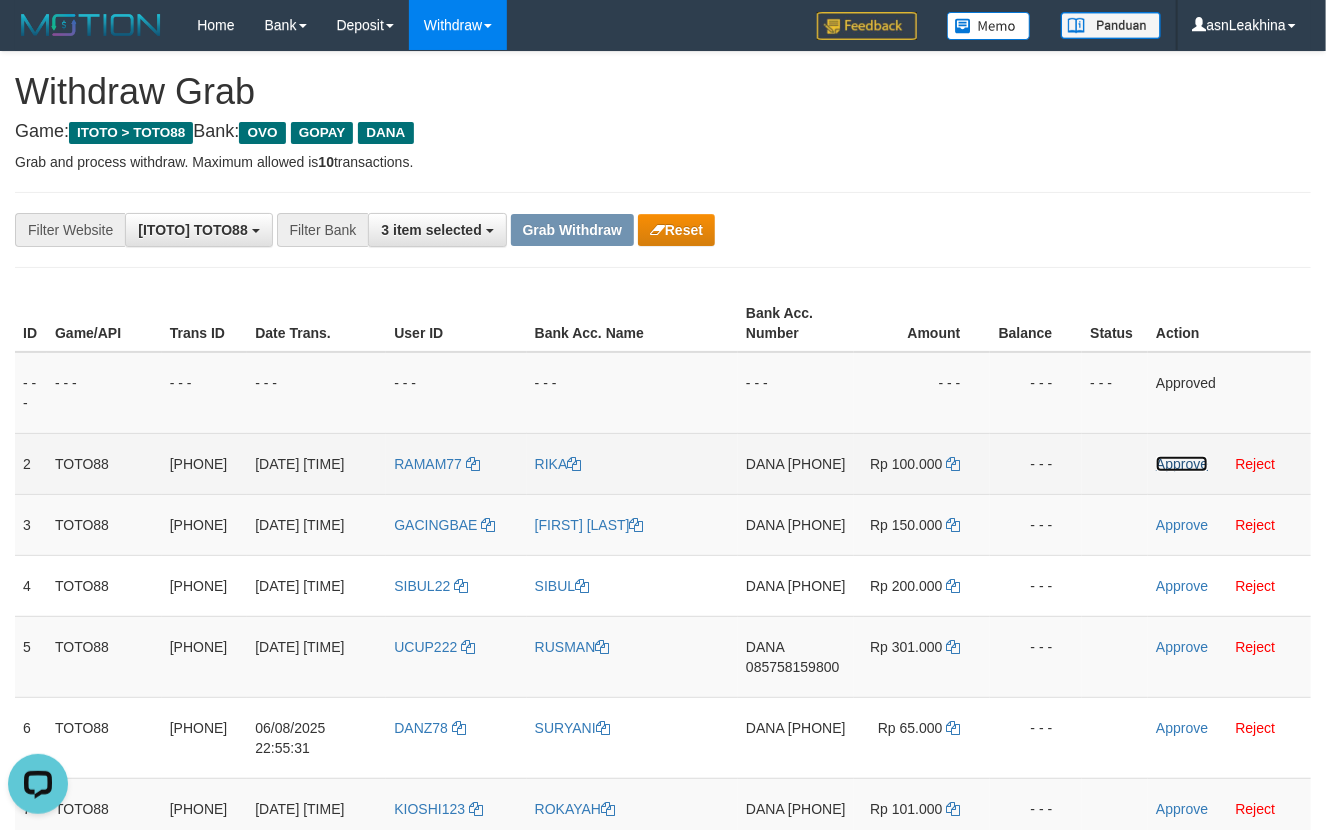click on "Approve" at bounding box center [1182, 464] 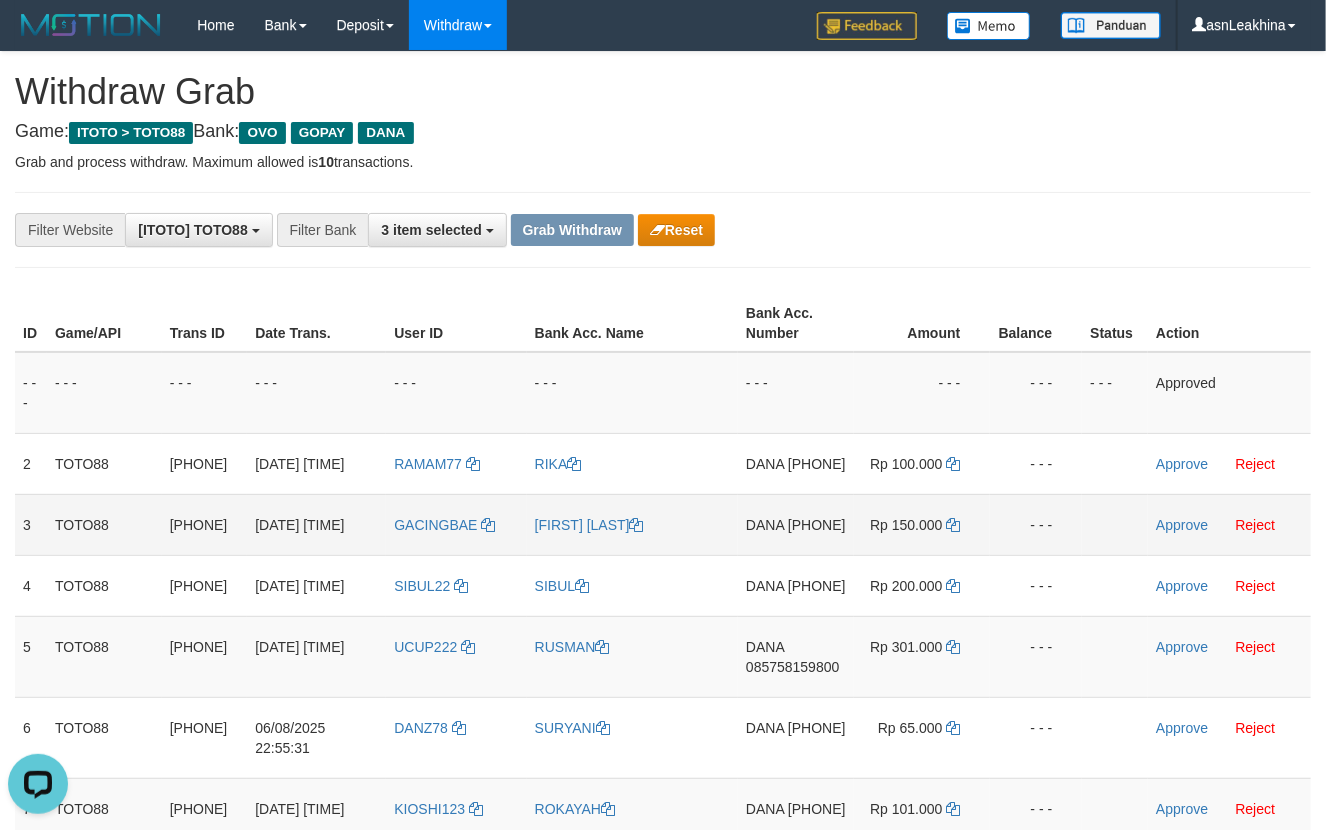 click on "[PHONE]" at bounding box center (817, 525) 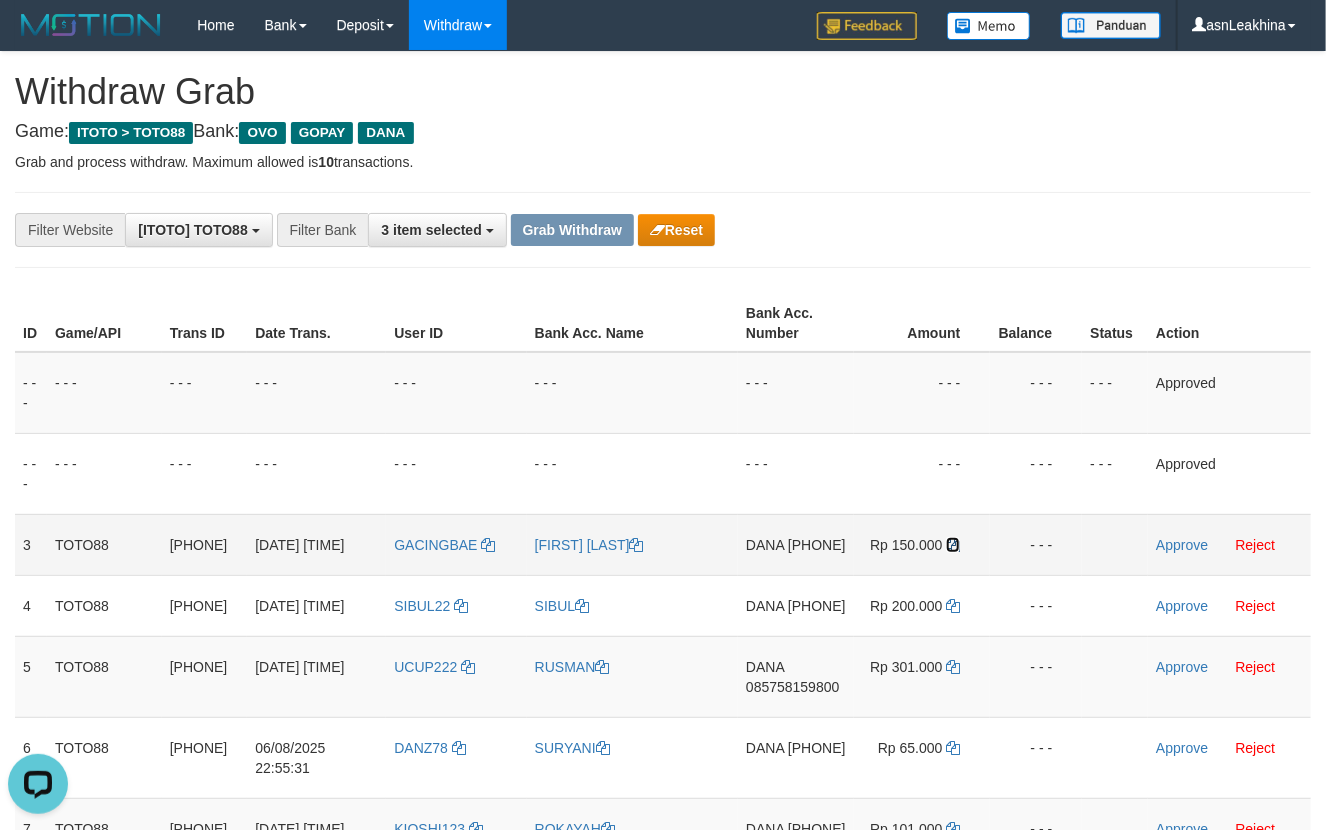 click at bounding box center (953, 545) 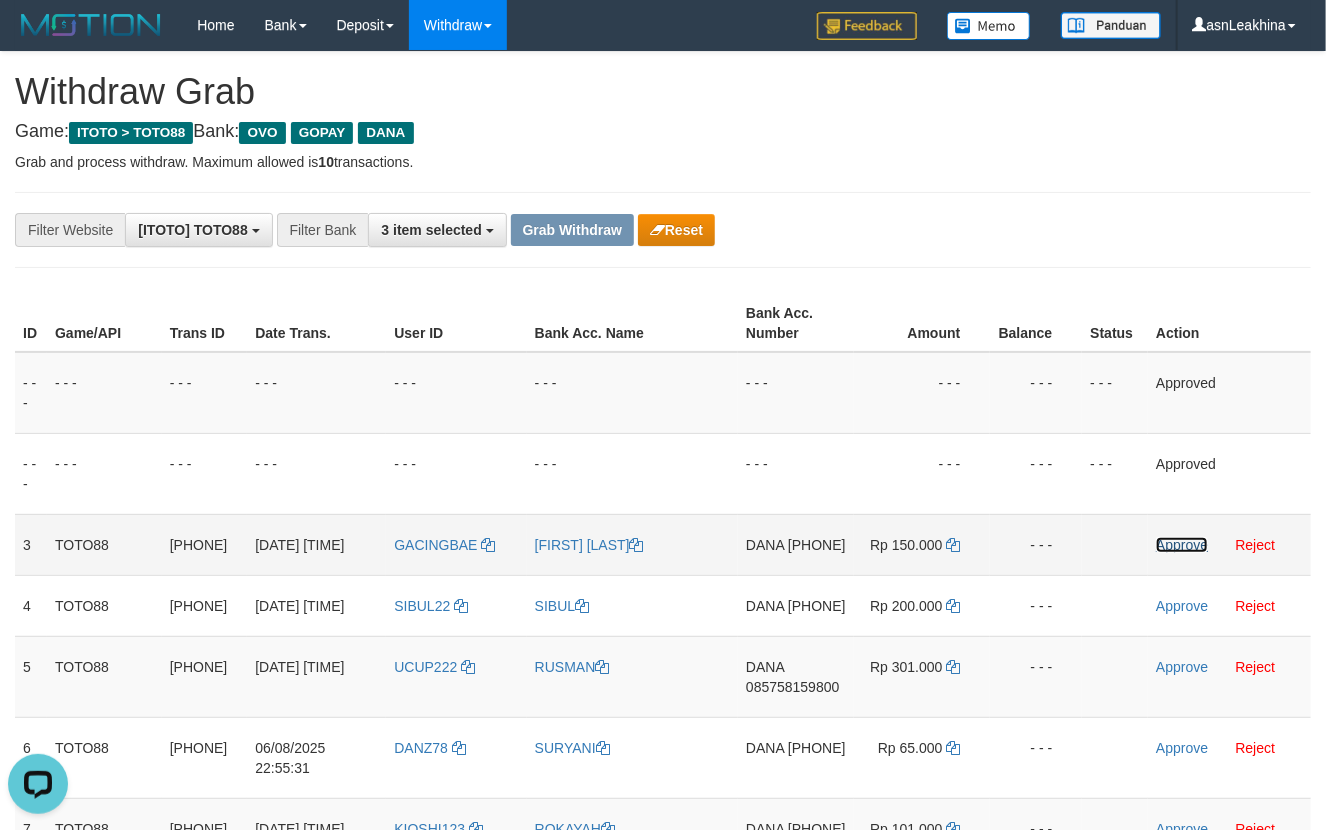click on "Approve" at bounding box center [1182, 545] 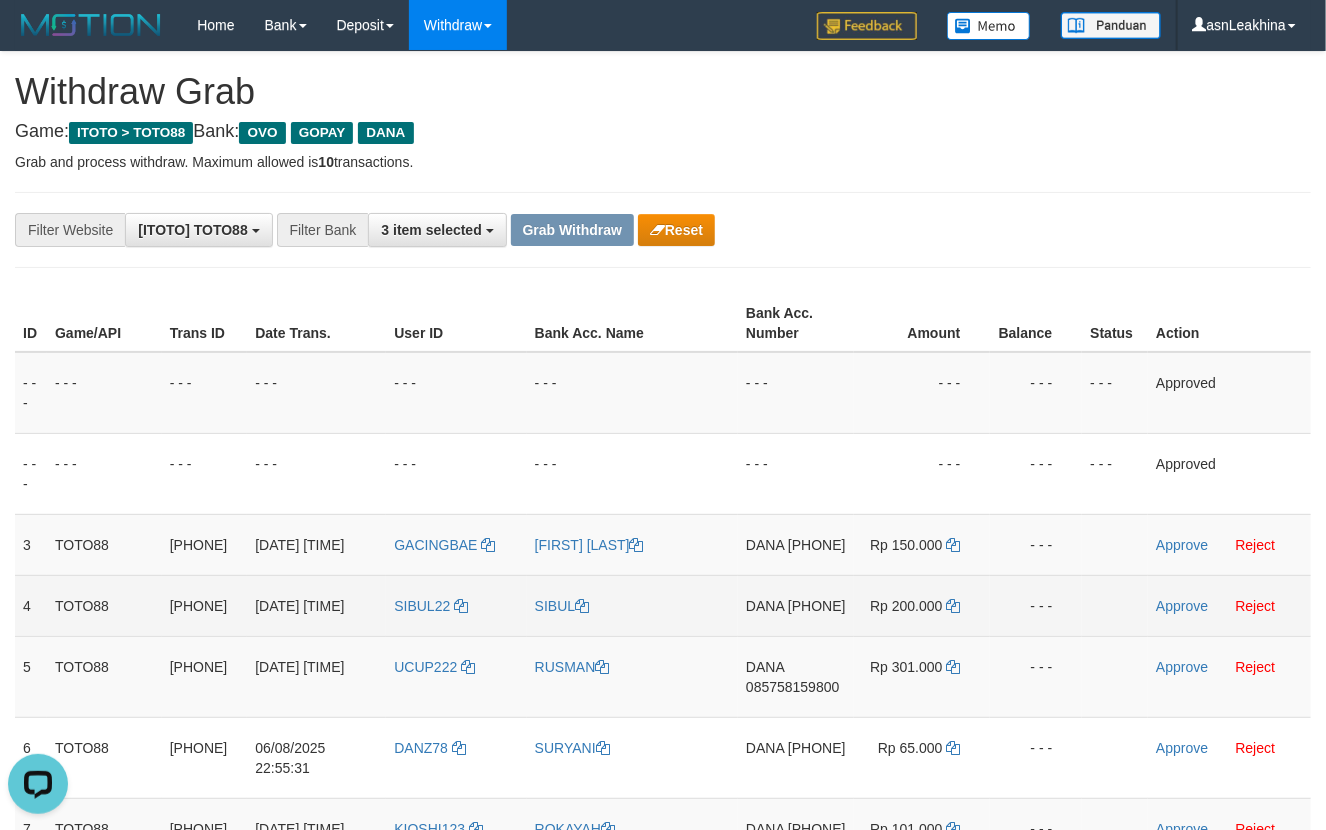 click on "[NAME]
[PHONE]" at bounding box center [796, 605] 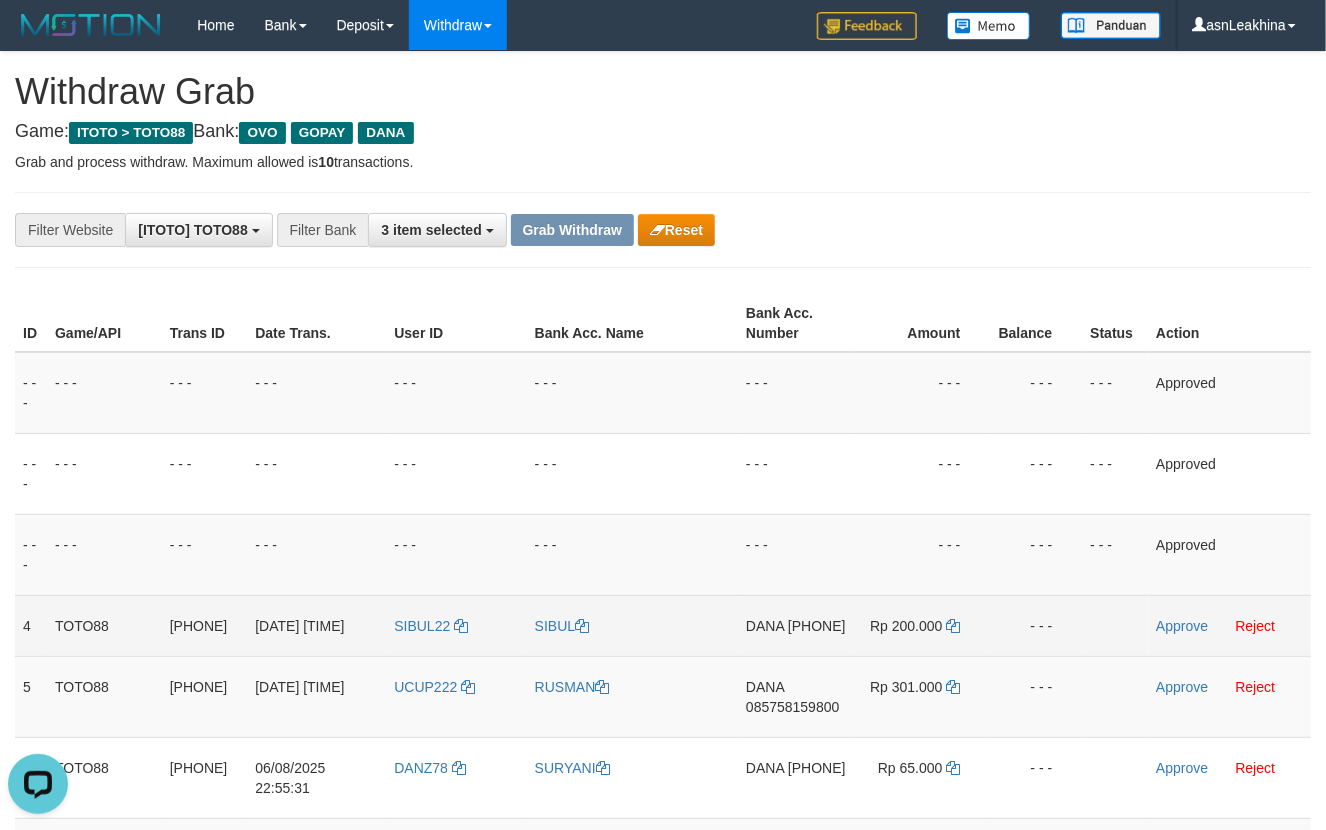 click on "[PHONE]" at bounding box center [817, 626] 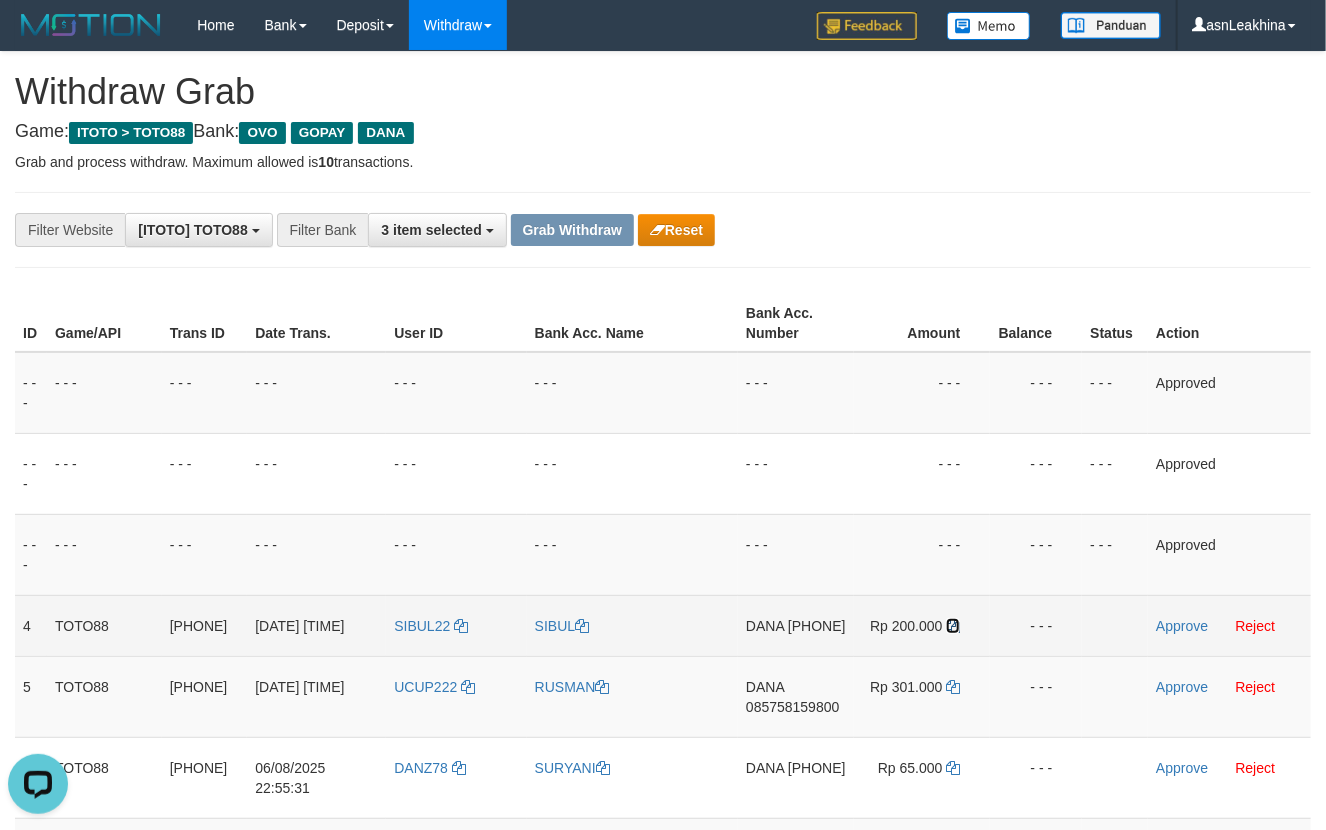 click at bounding box center [953, 626] 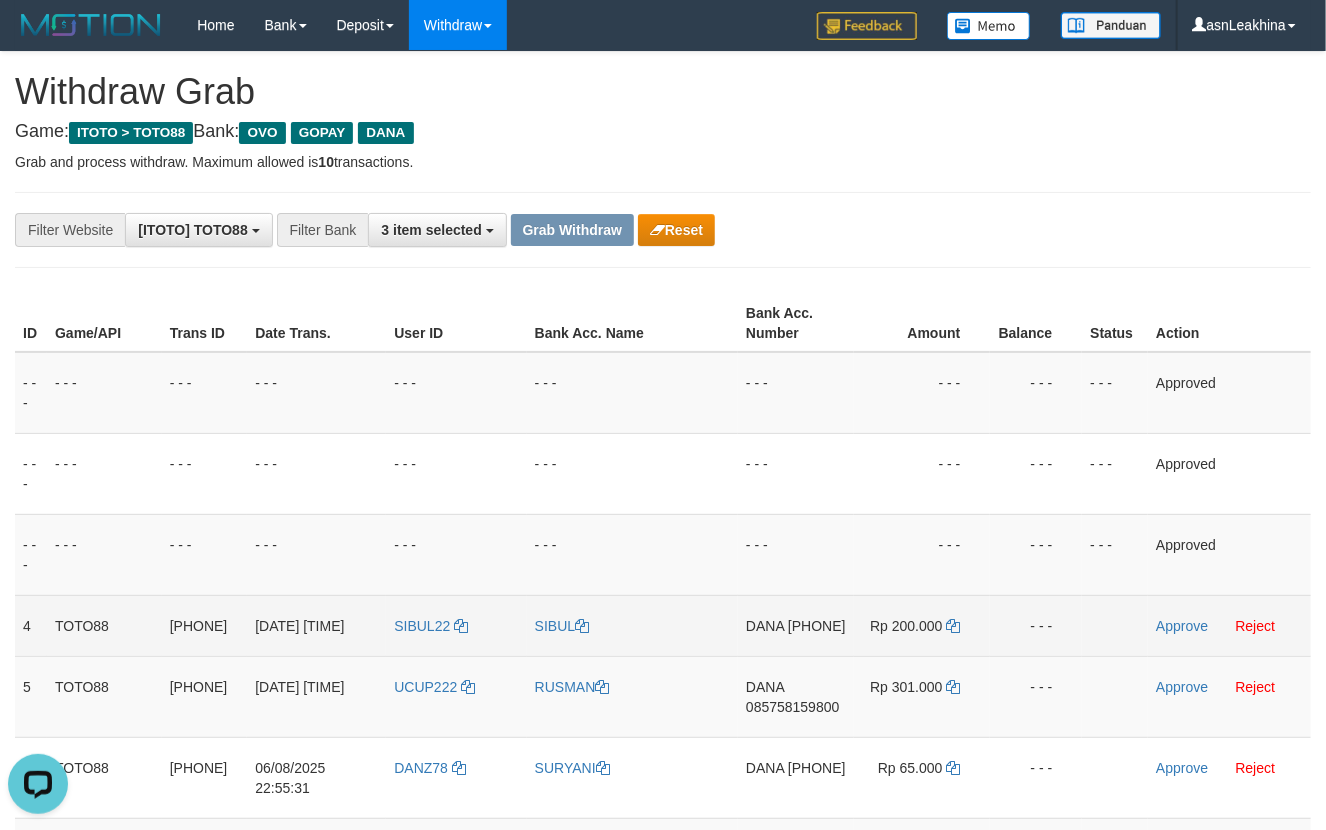 click on "Approve
Reject" at bounding box center [1229, 625] 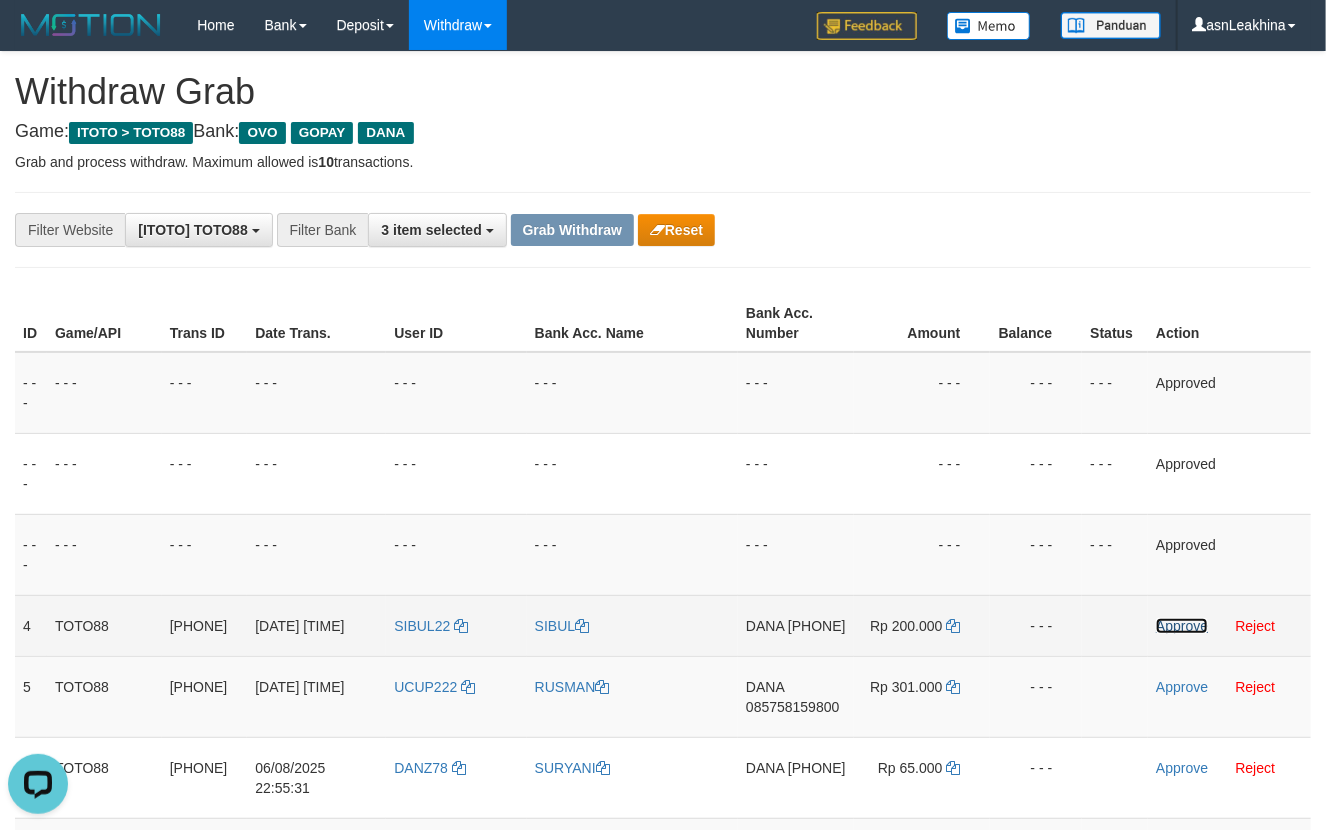 click on "Approve" at bounding box center (1182, 626) 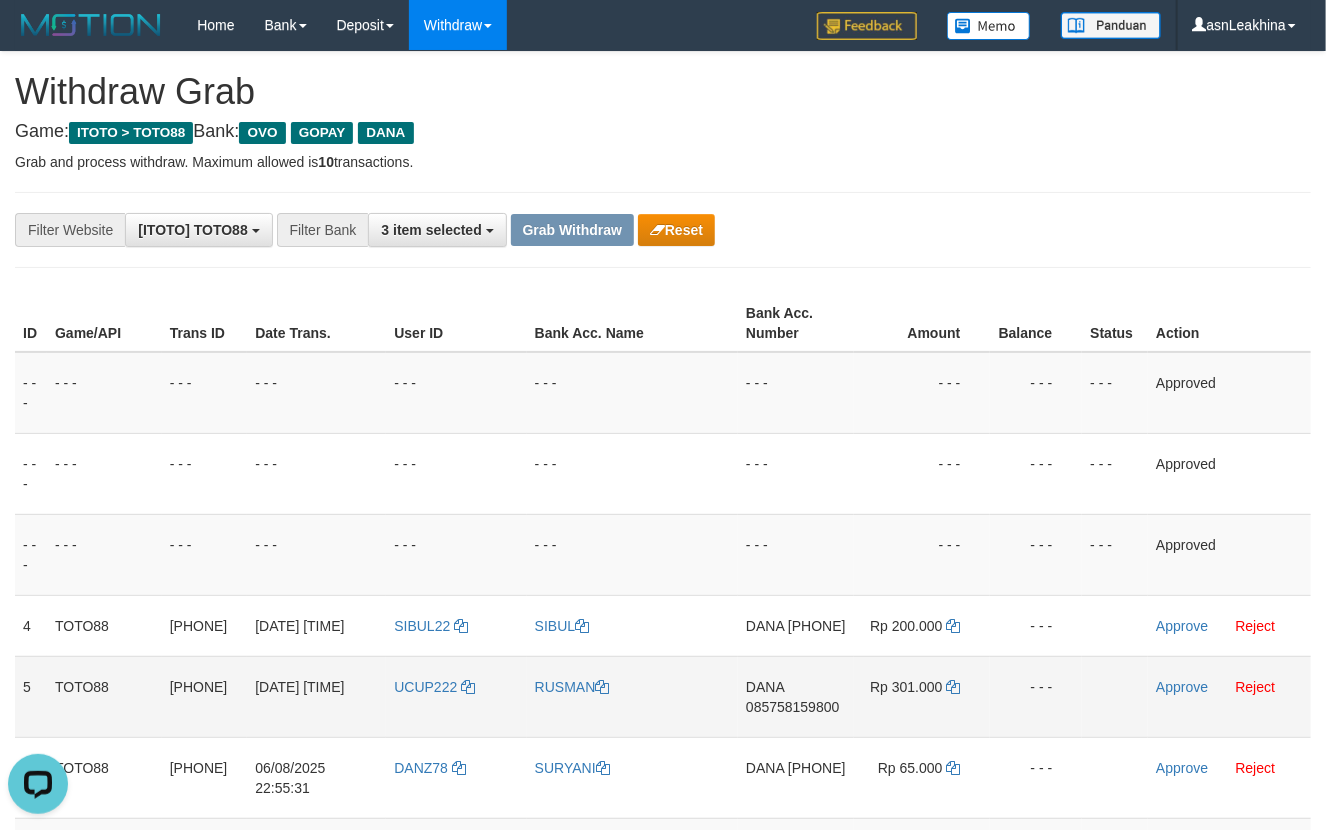 click on "085758159800" at bounding box center (792, 707) 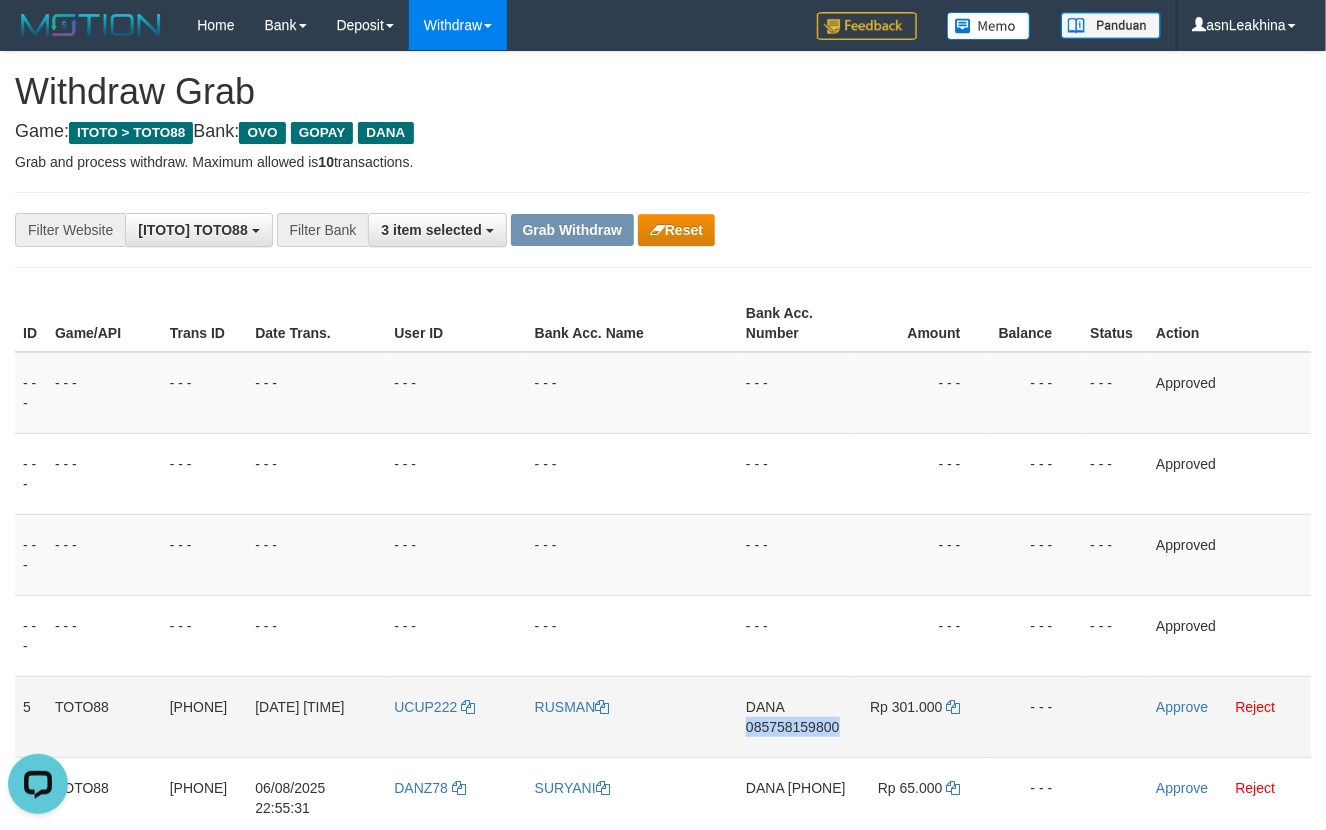 click on "085758159800" at bounding box center [792, 727] 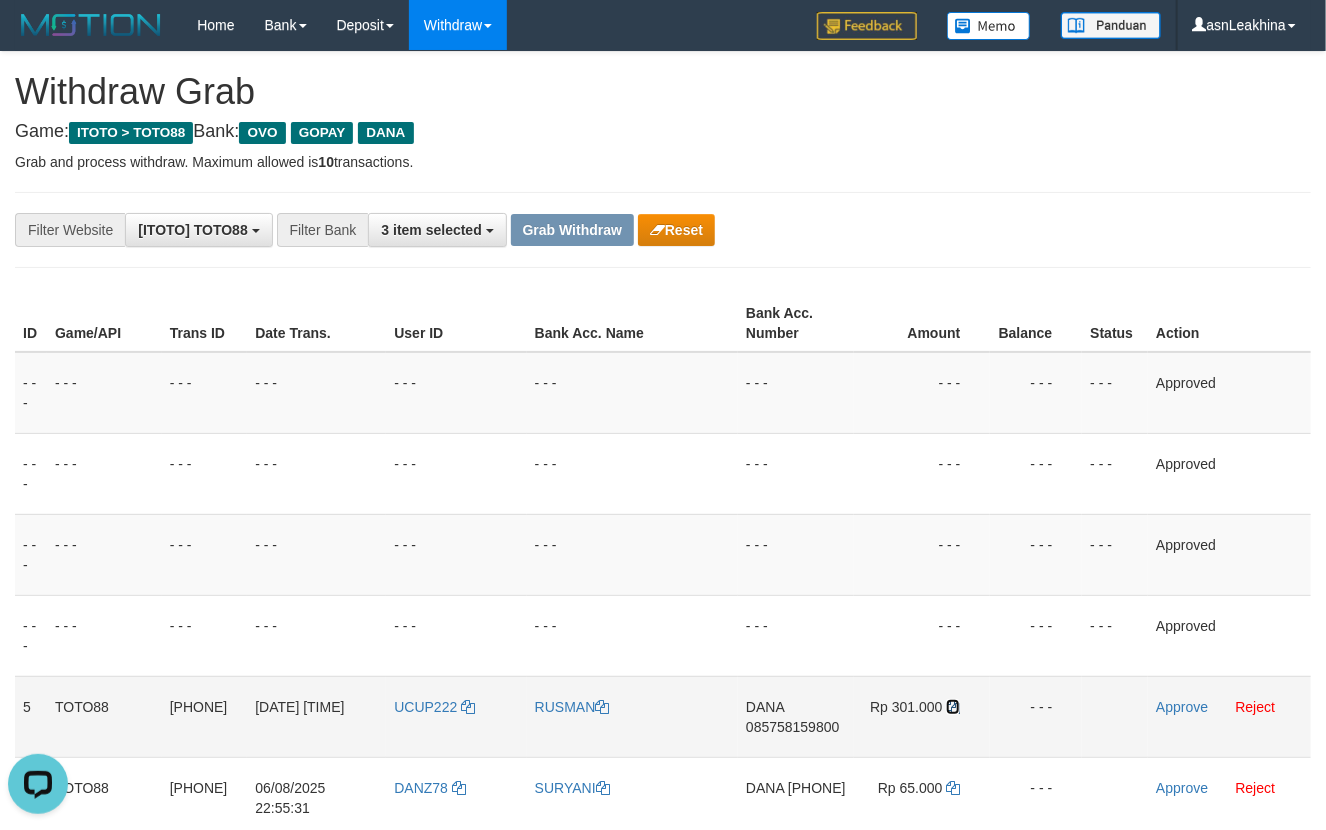 click at bounding box center (953, 707) 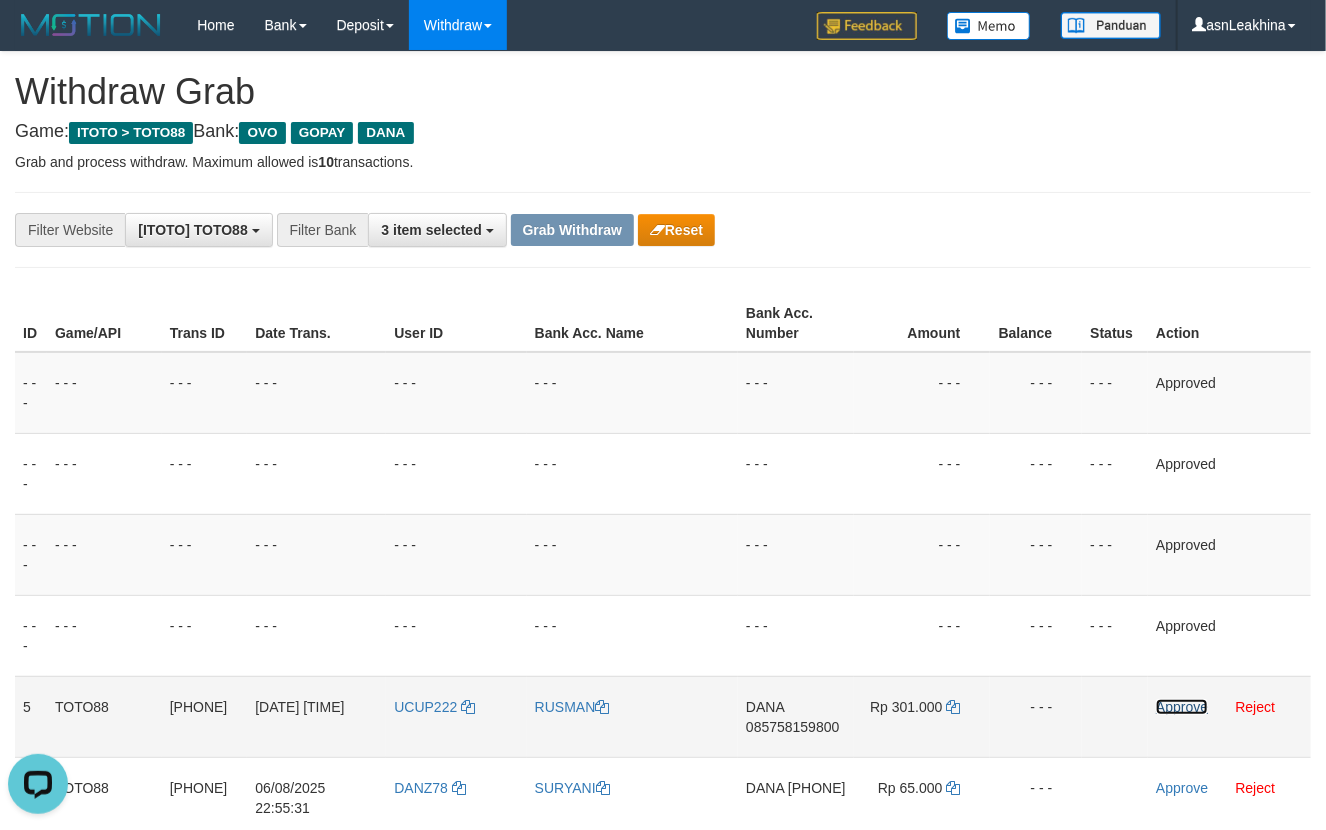 click on "Approve" at bounding box center [1182, 707] 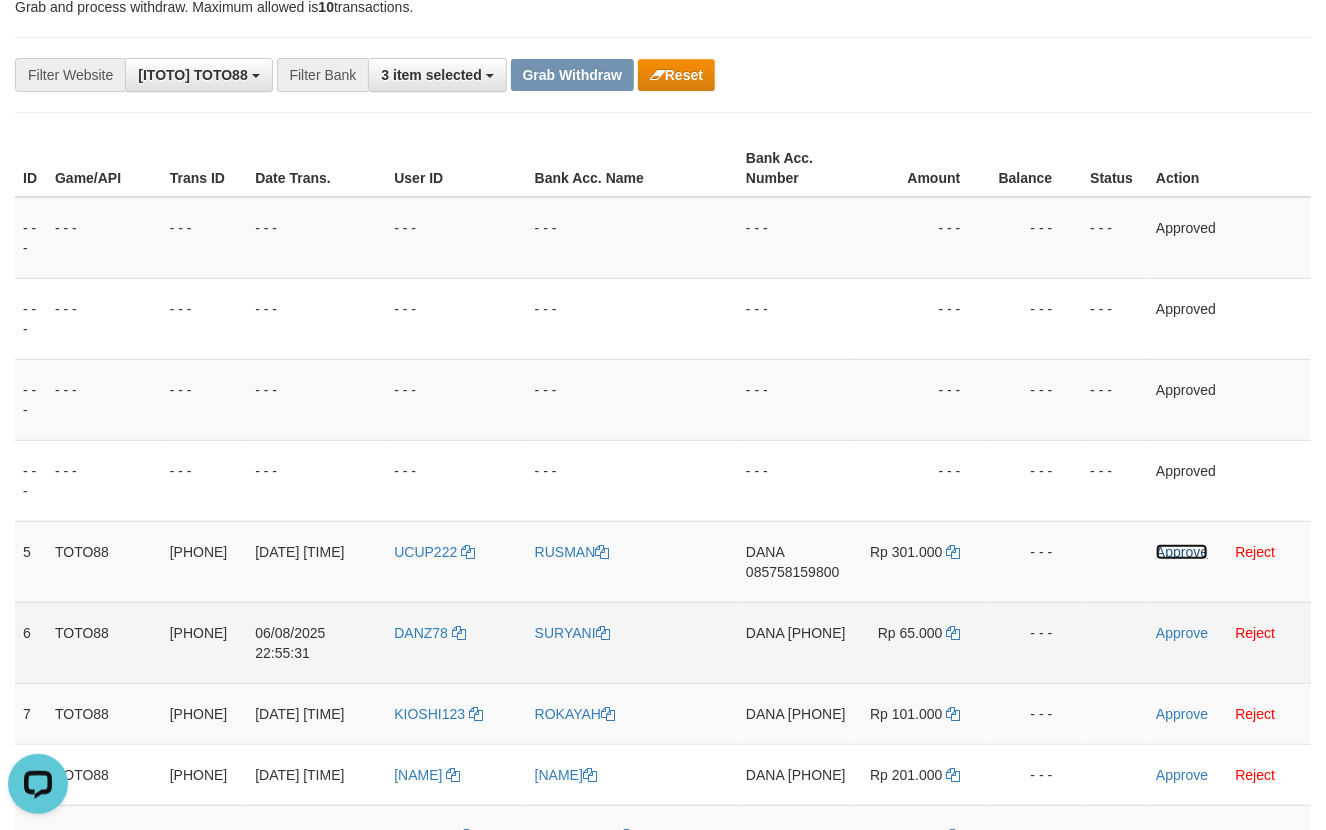 scroll, scrollTop: 220, scrollLeft: 0, axis: vertical 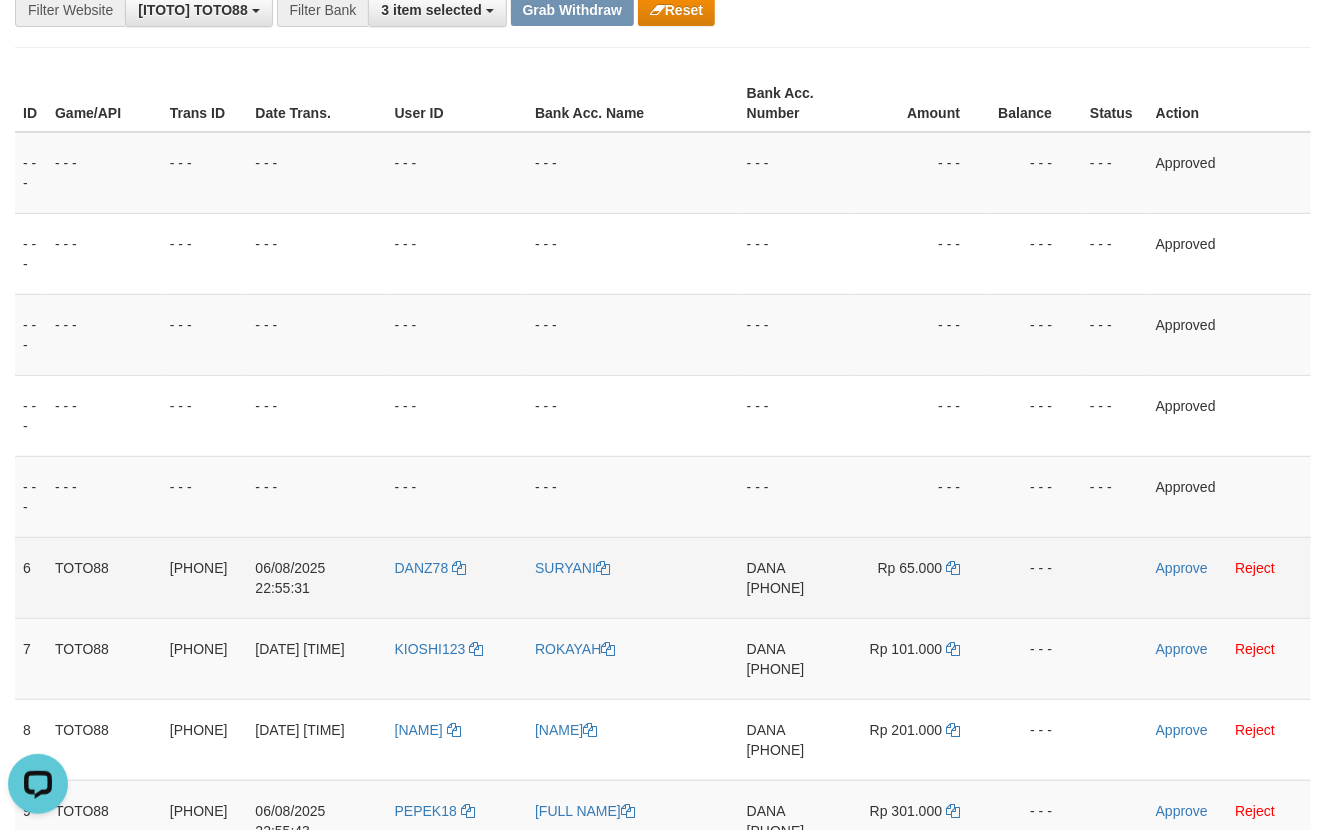 click on "[PHONE]" at bounding box center (776, 588) 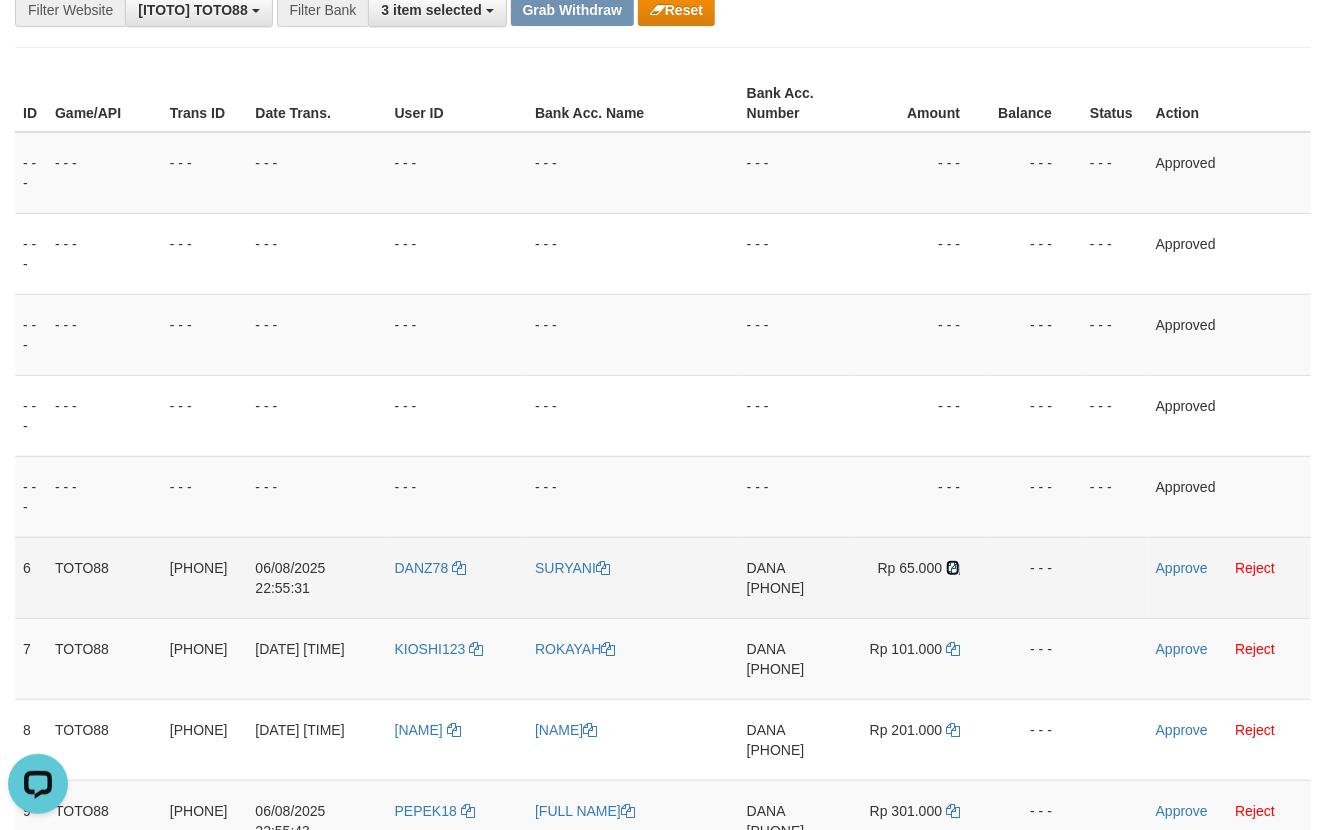 click at bounding box center (953, 568) 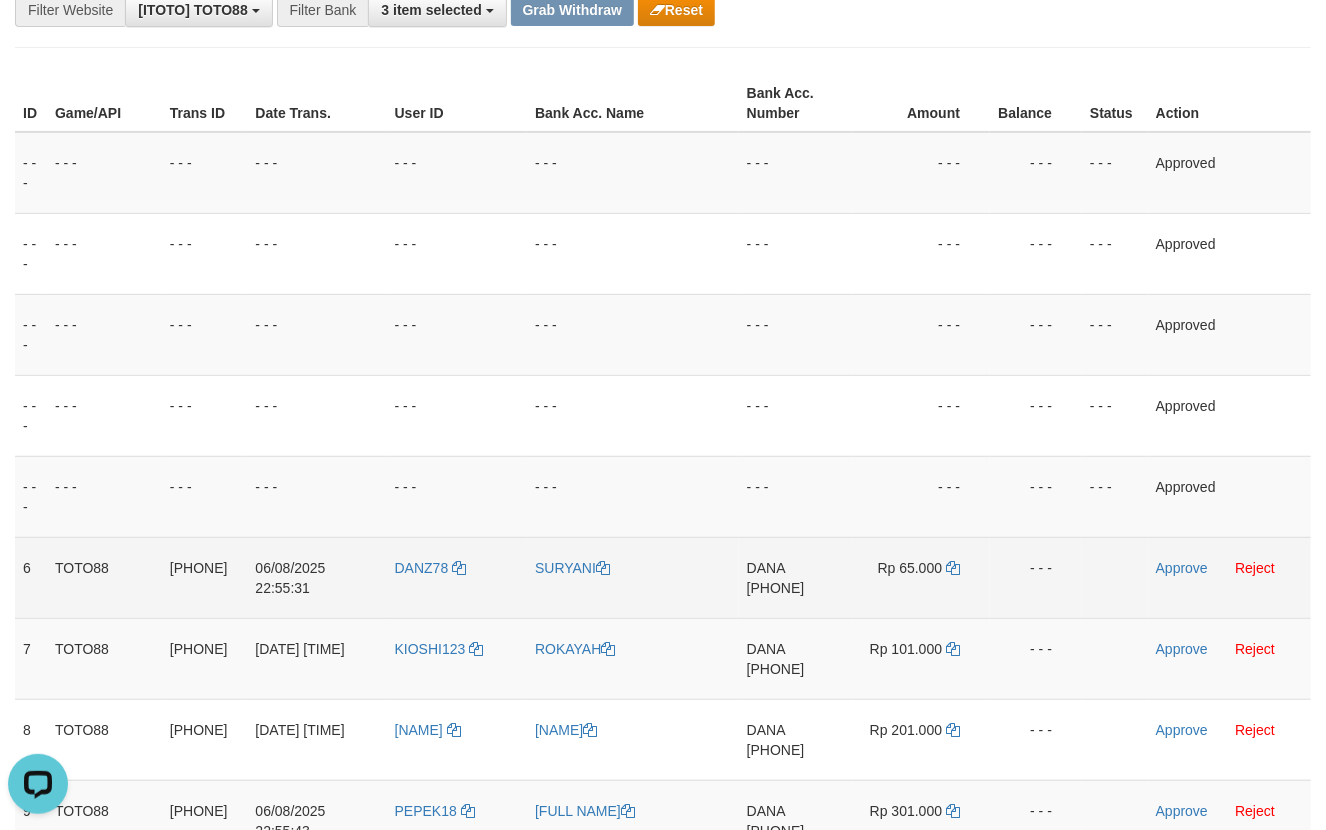 click on "Approve
Reject" at bounding box center (1229, 577) 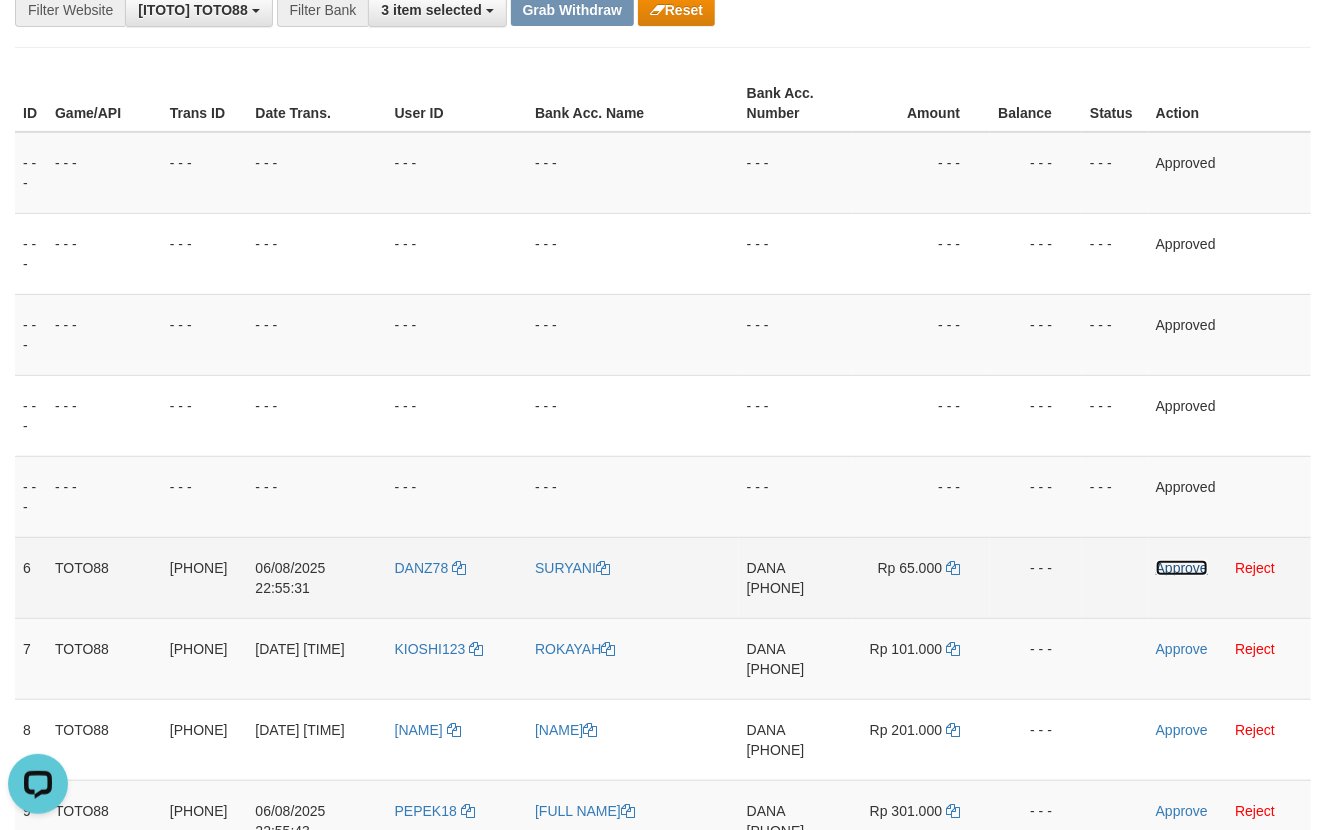 click on "Approve" at bounding box center (1182, 568) 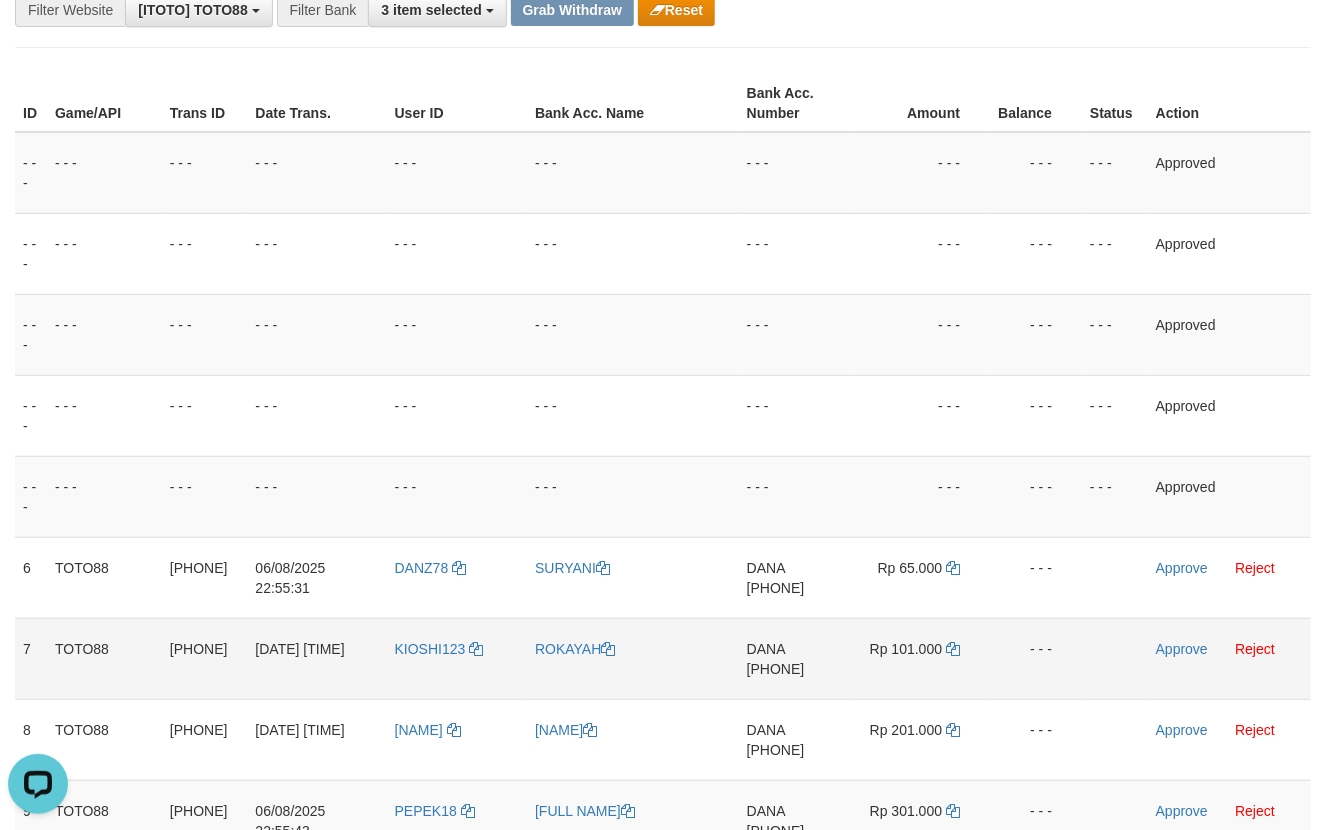 click on "[PHONE]" at bounding box center [776, 669] 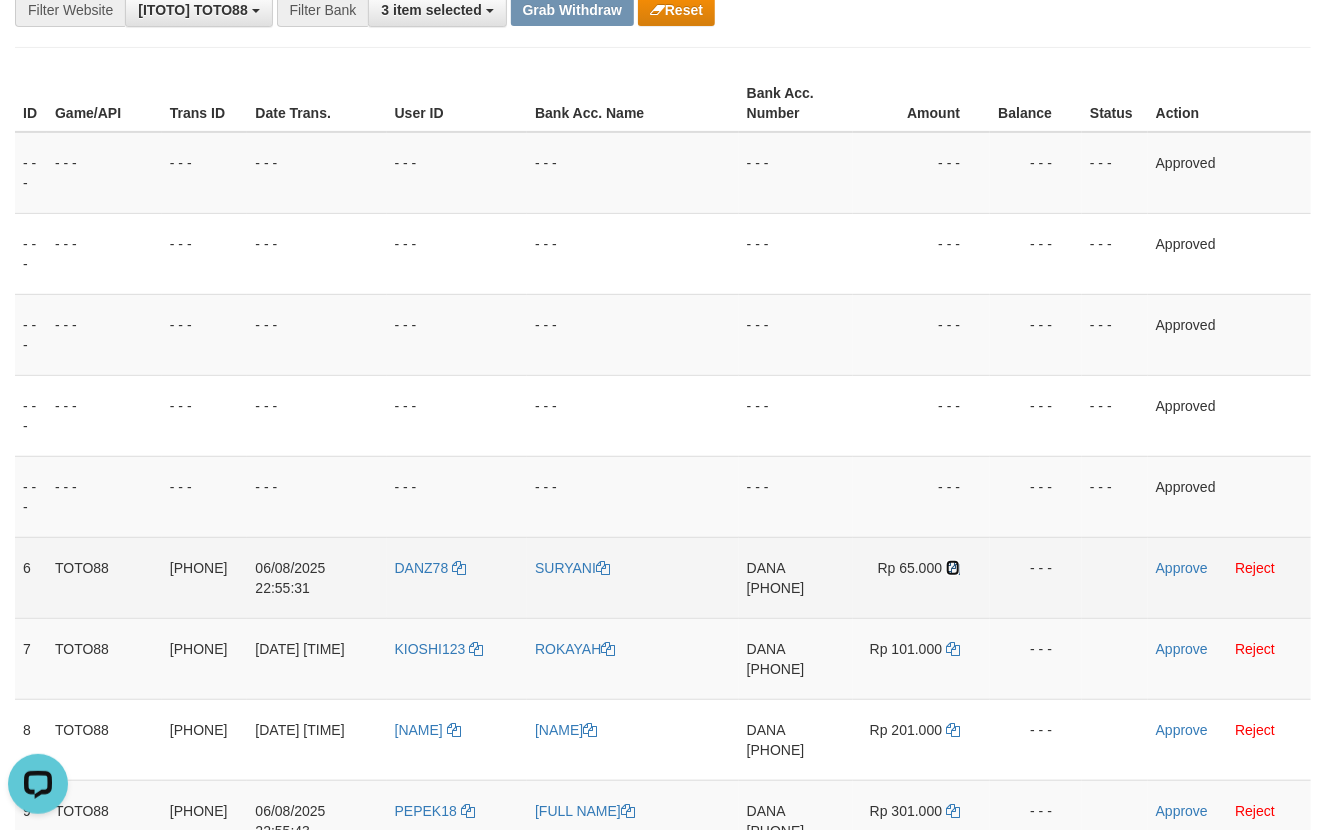 click at bounding box center (953, 568) 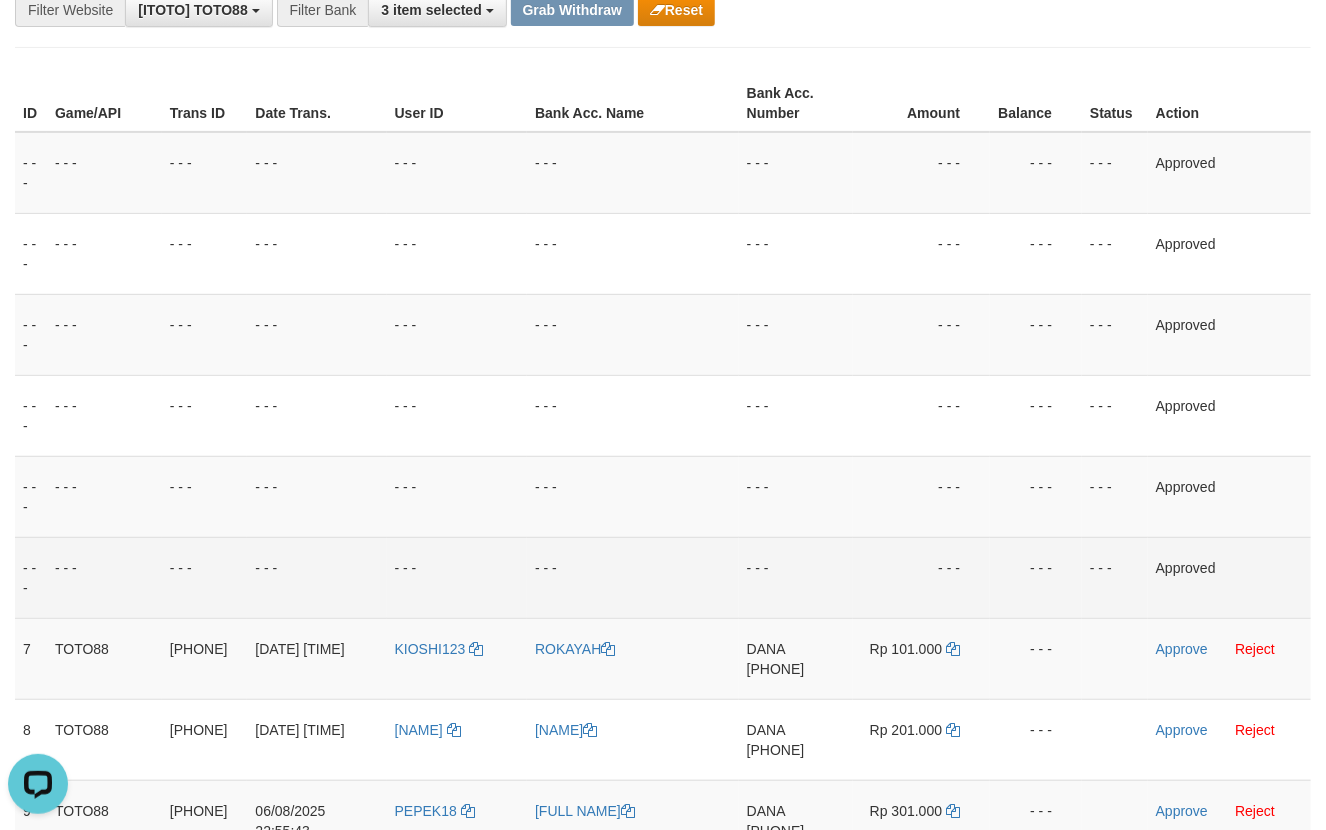 click on "- - -" at bounding box center (921, 577) 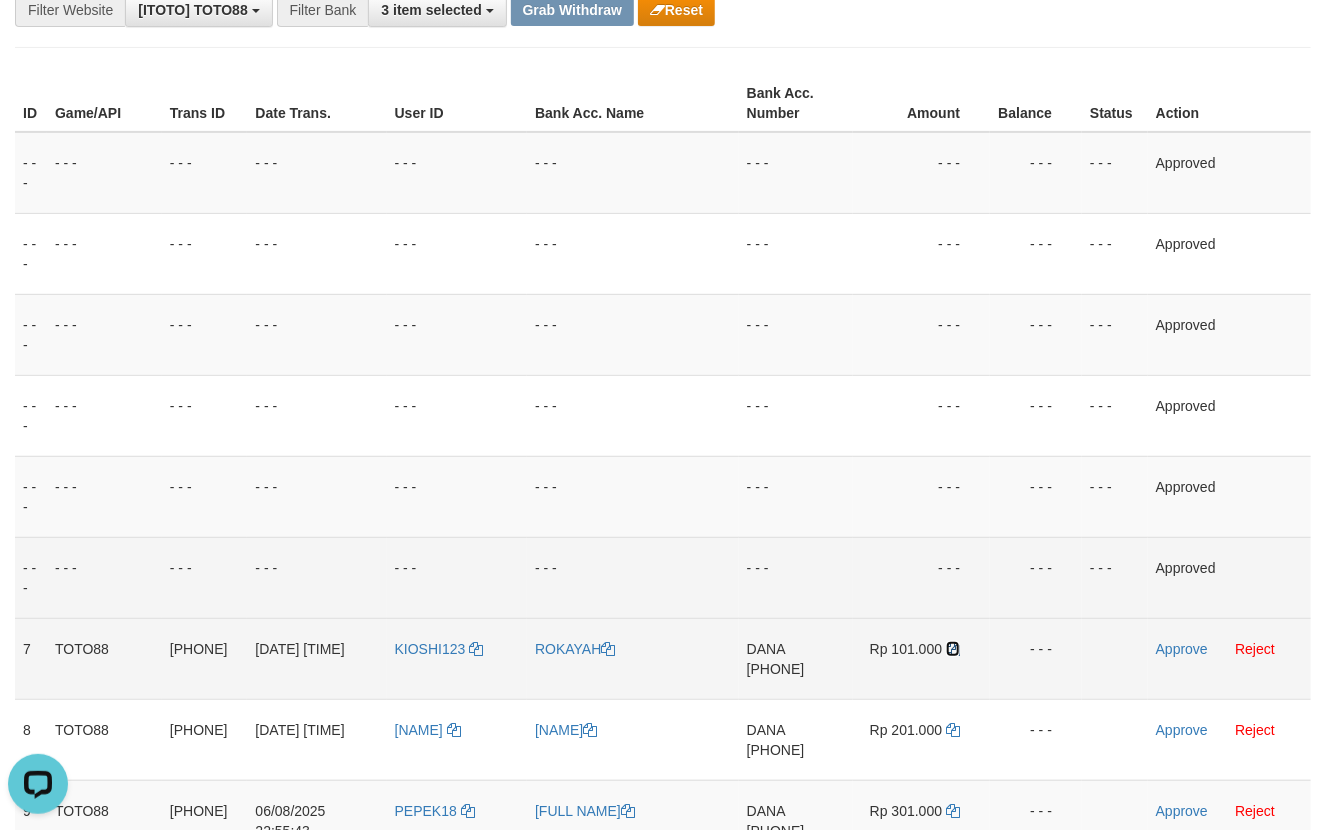 click at bounding box center [953, 649] 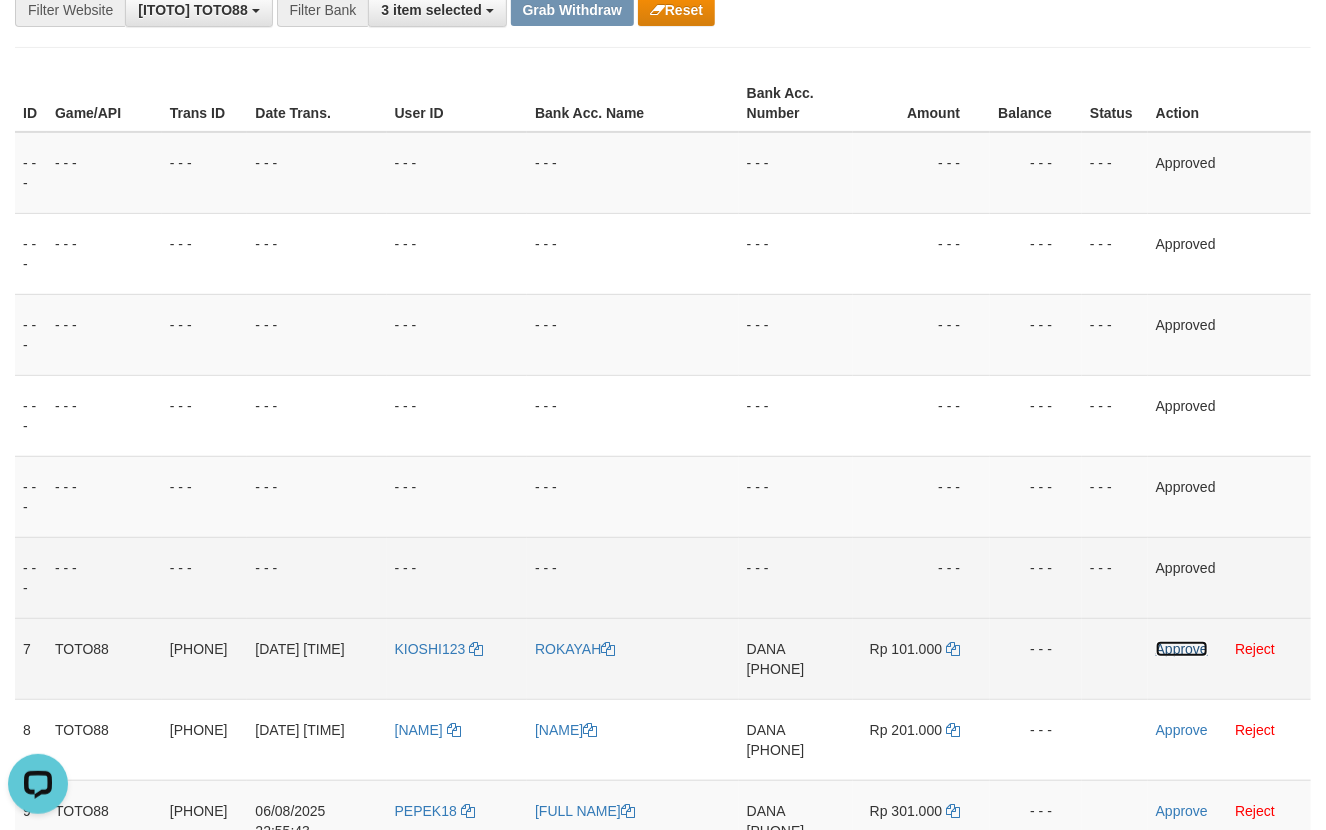 click on "Approve" at bounding box center (1182, 649) 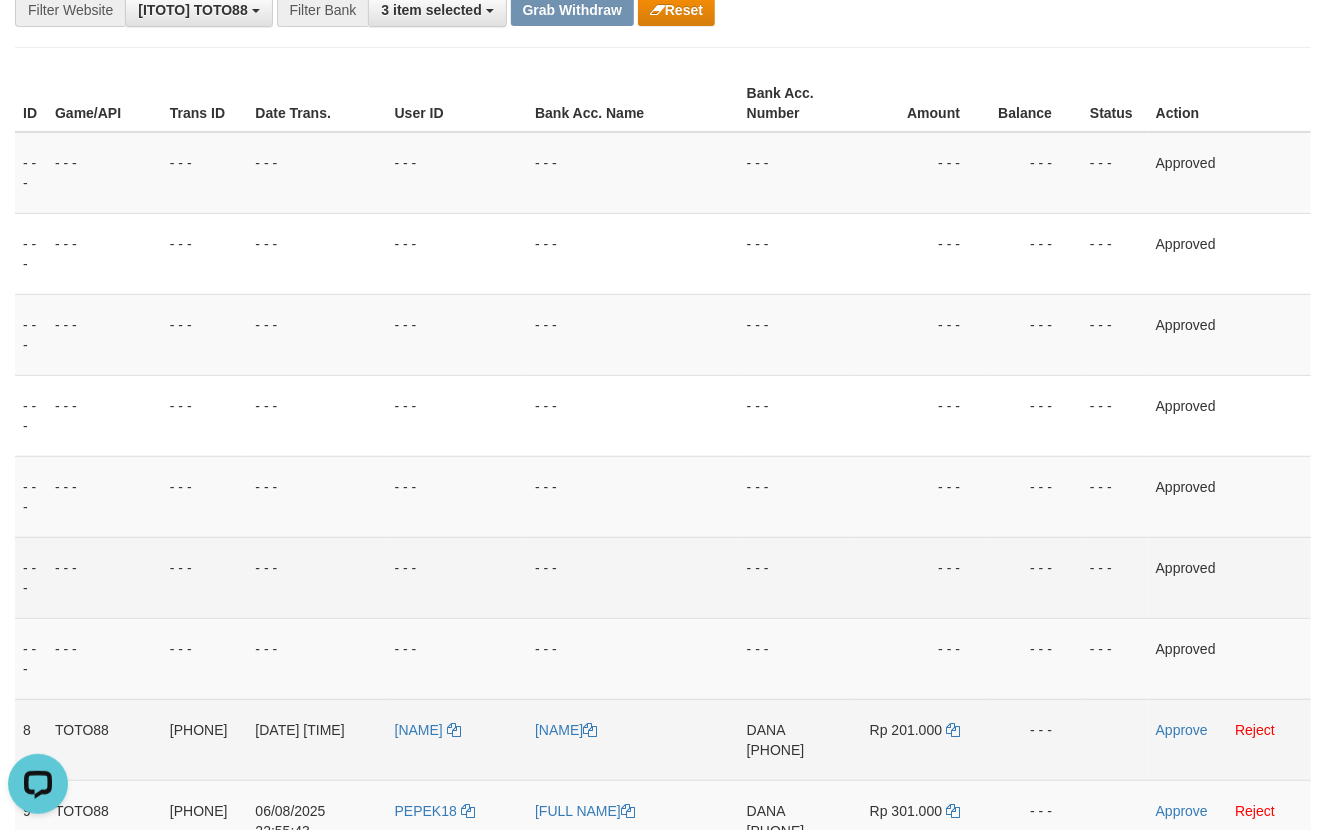 click on "[PHONE]" at bounding box center (776, 750) 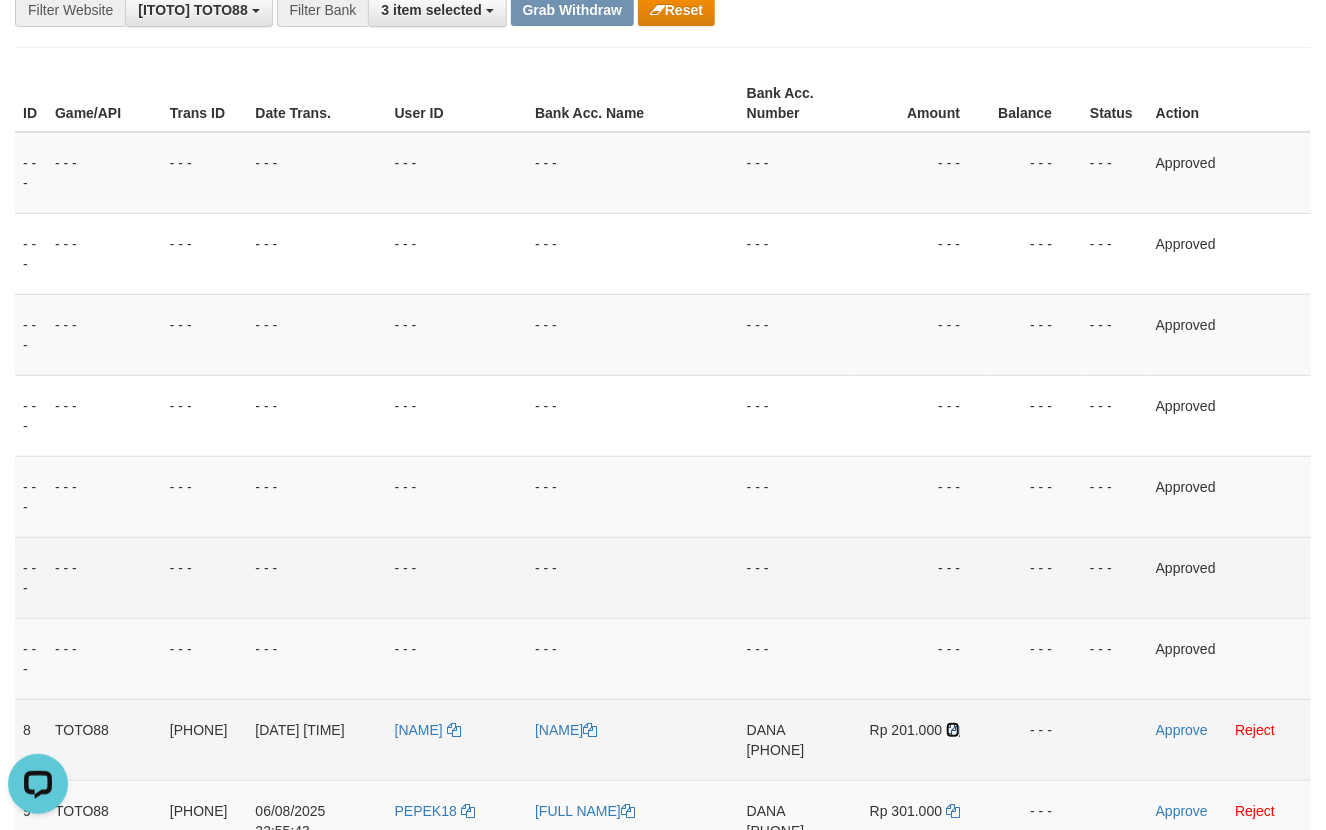 click at bounding box center (953, 730) 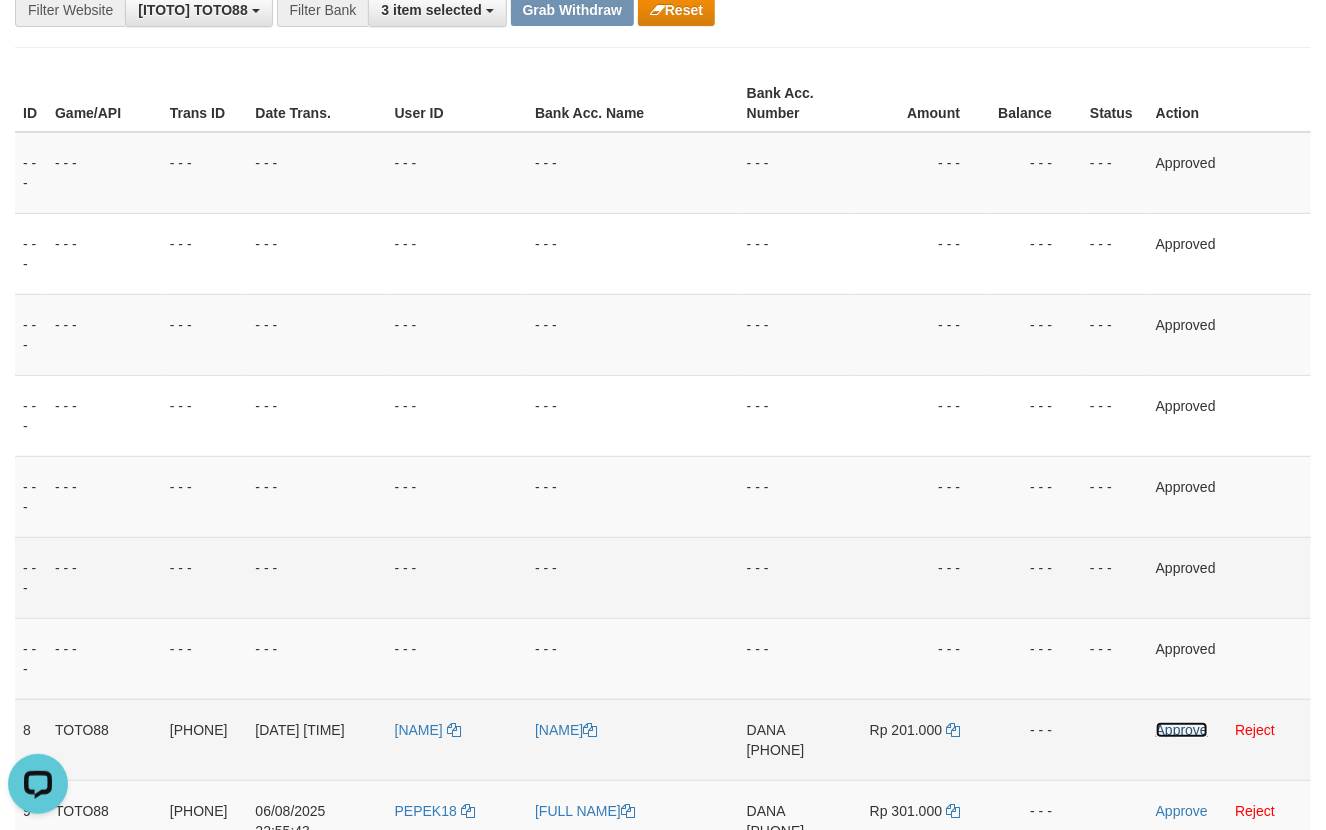 click on "Approve" at bounding box center (1182, 730) 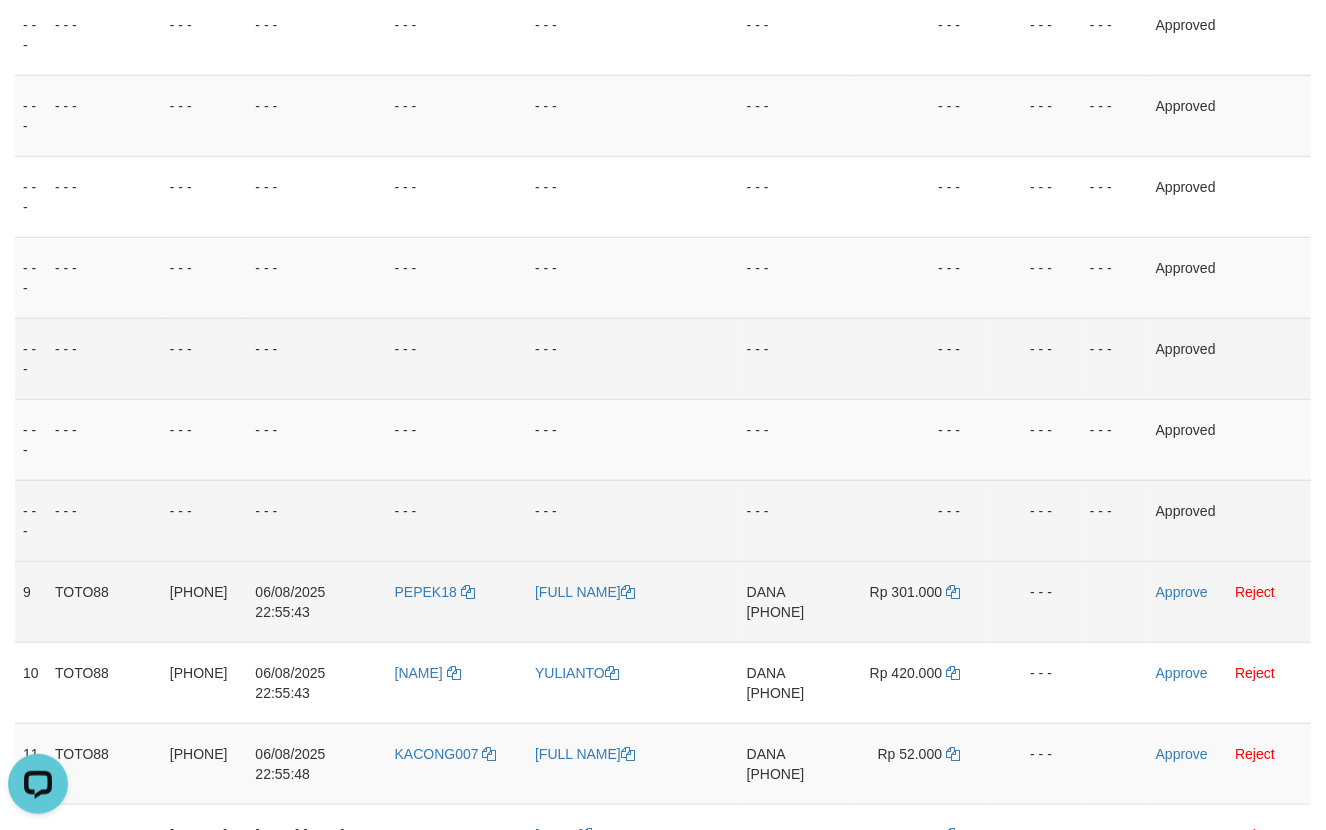scroll, scrollTop: 440, scrollLeft: 0, axis: vertical 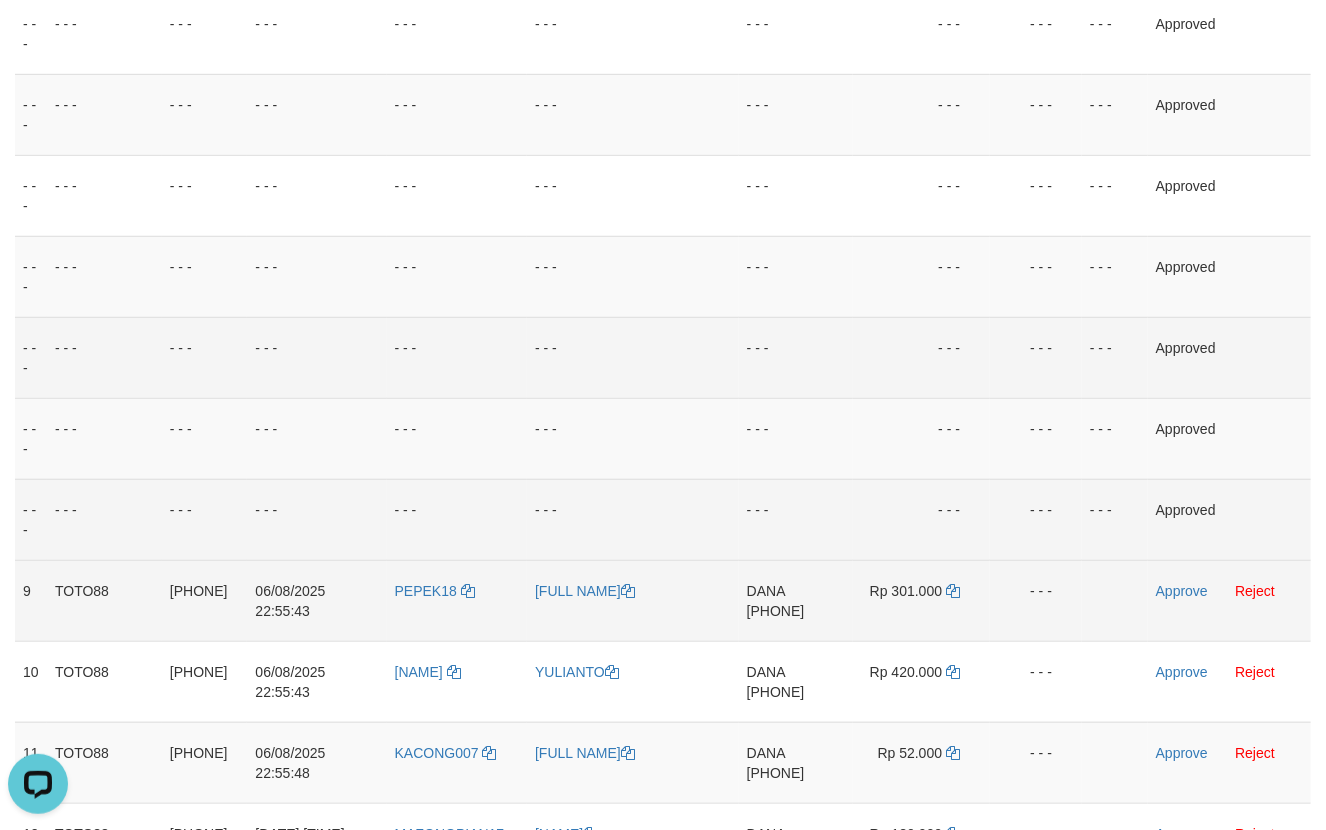 click on "[PHONE]" at bounding box center (776, 611) 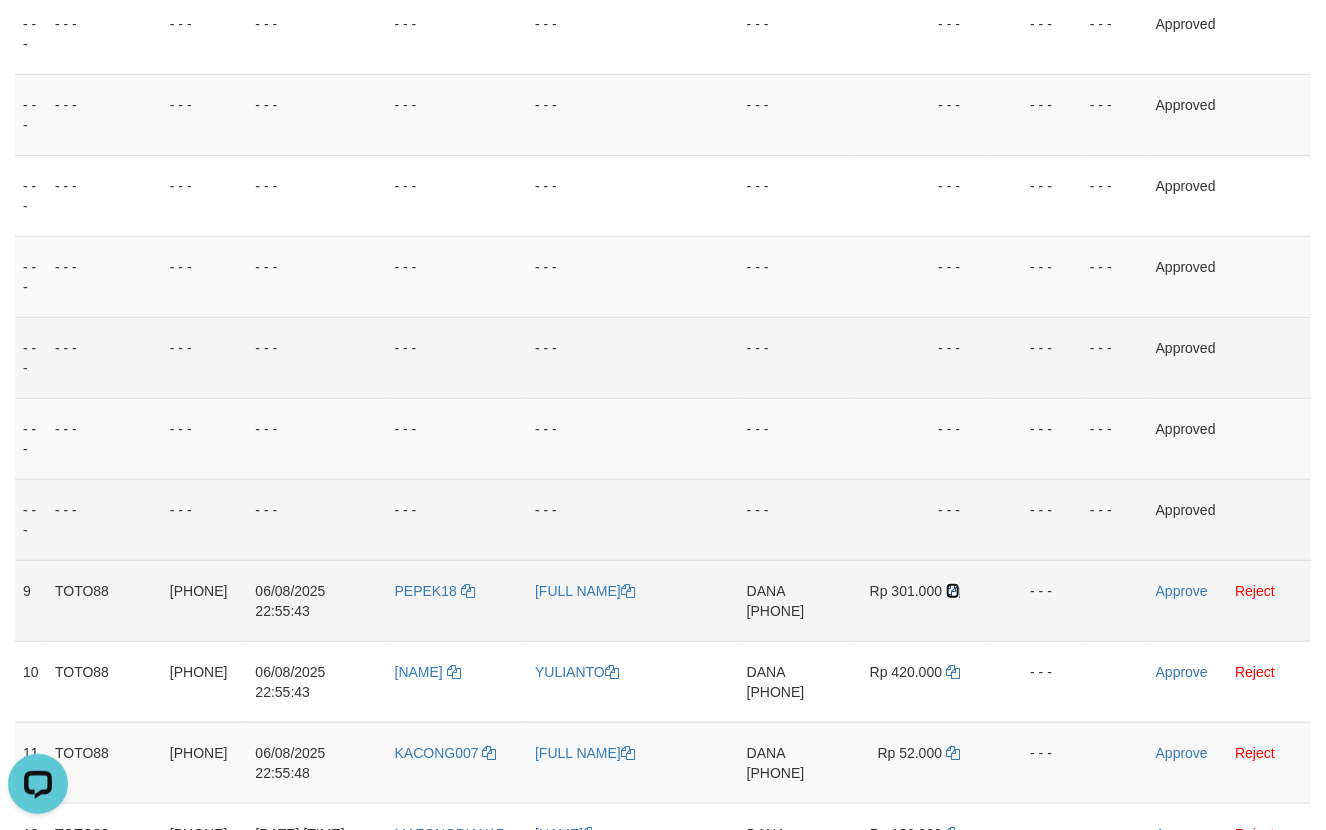 click at bounding box center [953, 591] 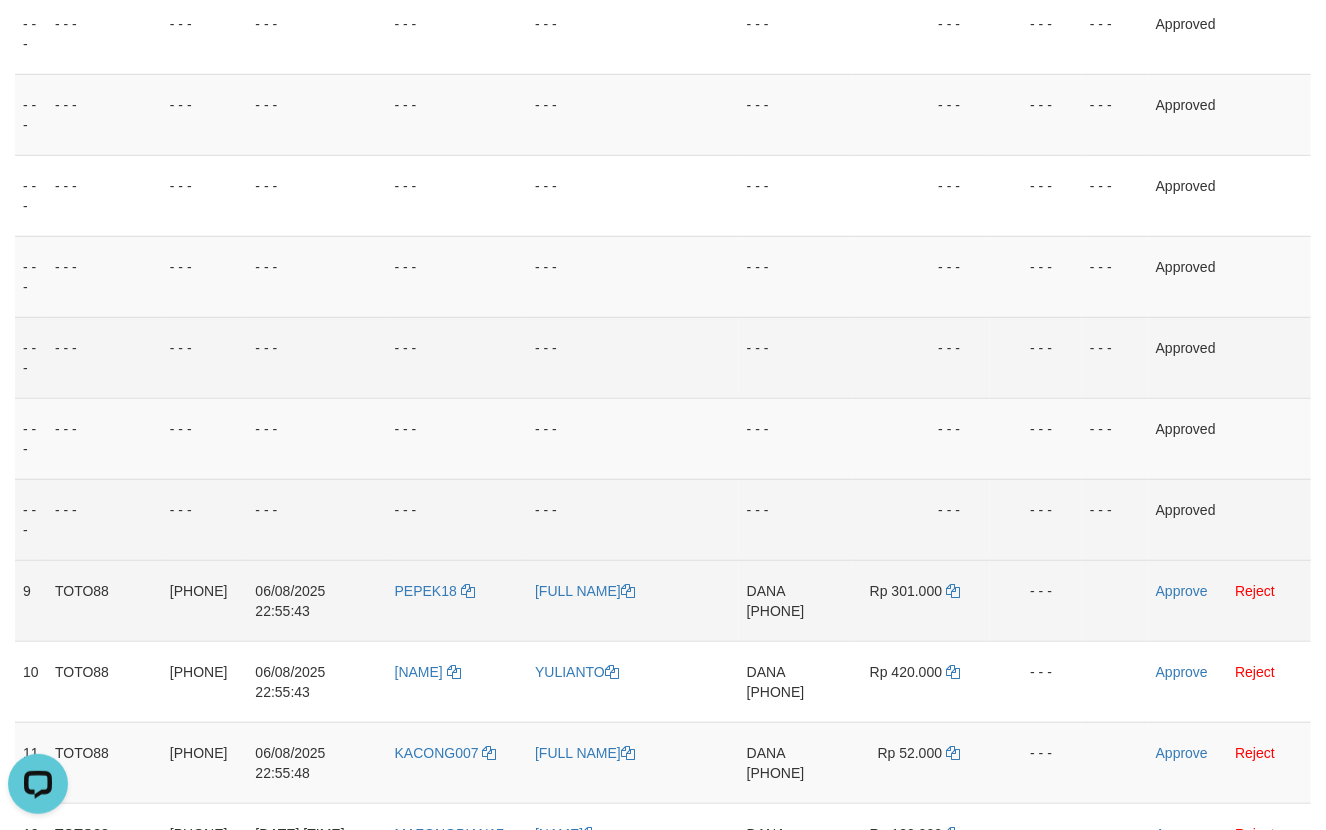 drag, startPoint x: 1169, startPoint y: 567, endPoint x: 1181, endPoint y: 608, distance: 42.72002 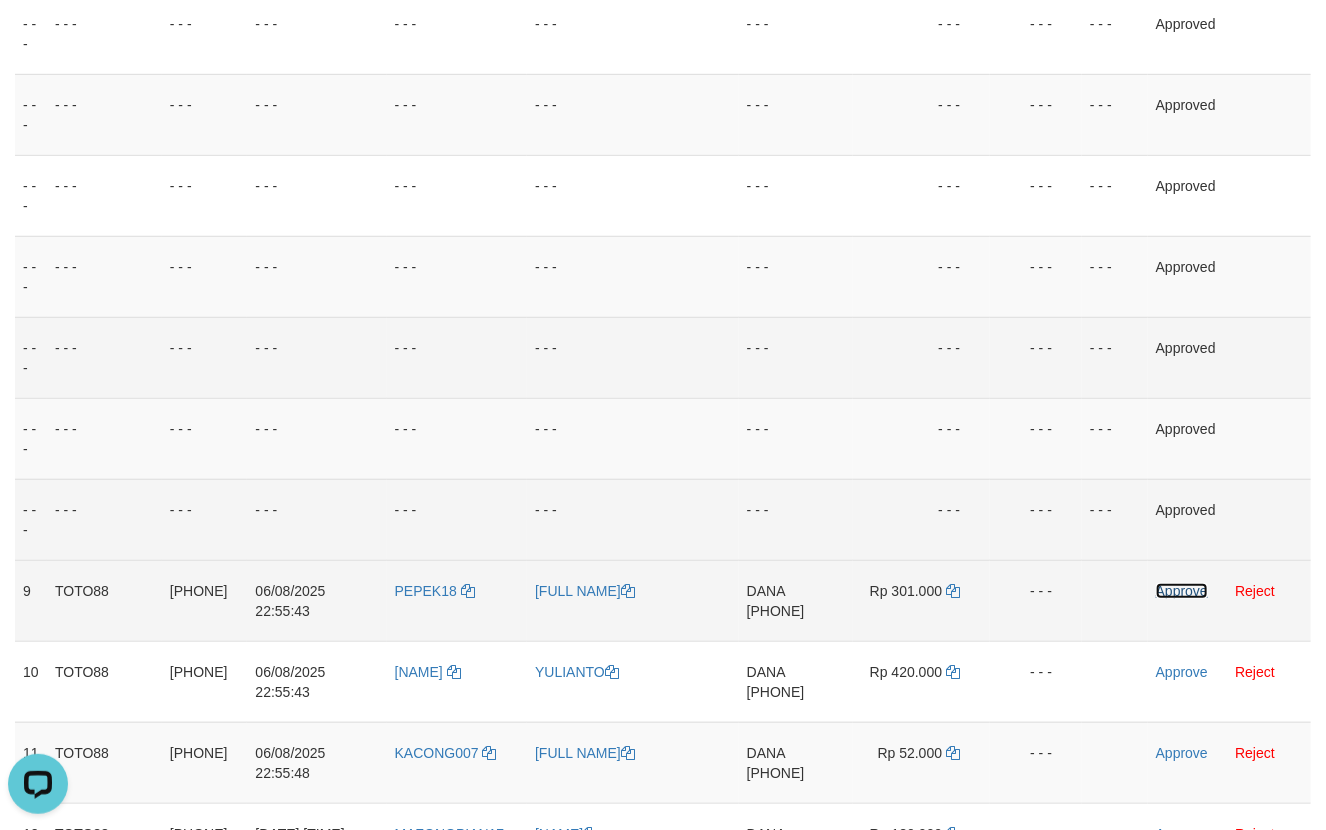 click on "Approve" at bounding box center (1182, 591) 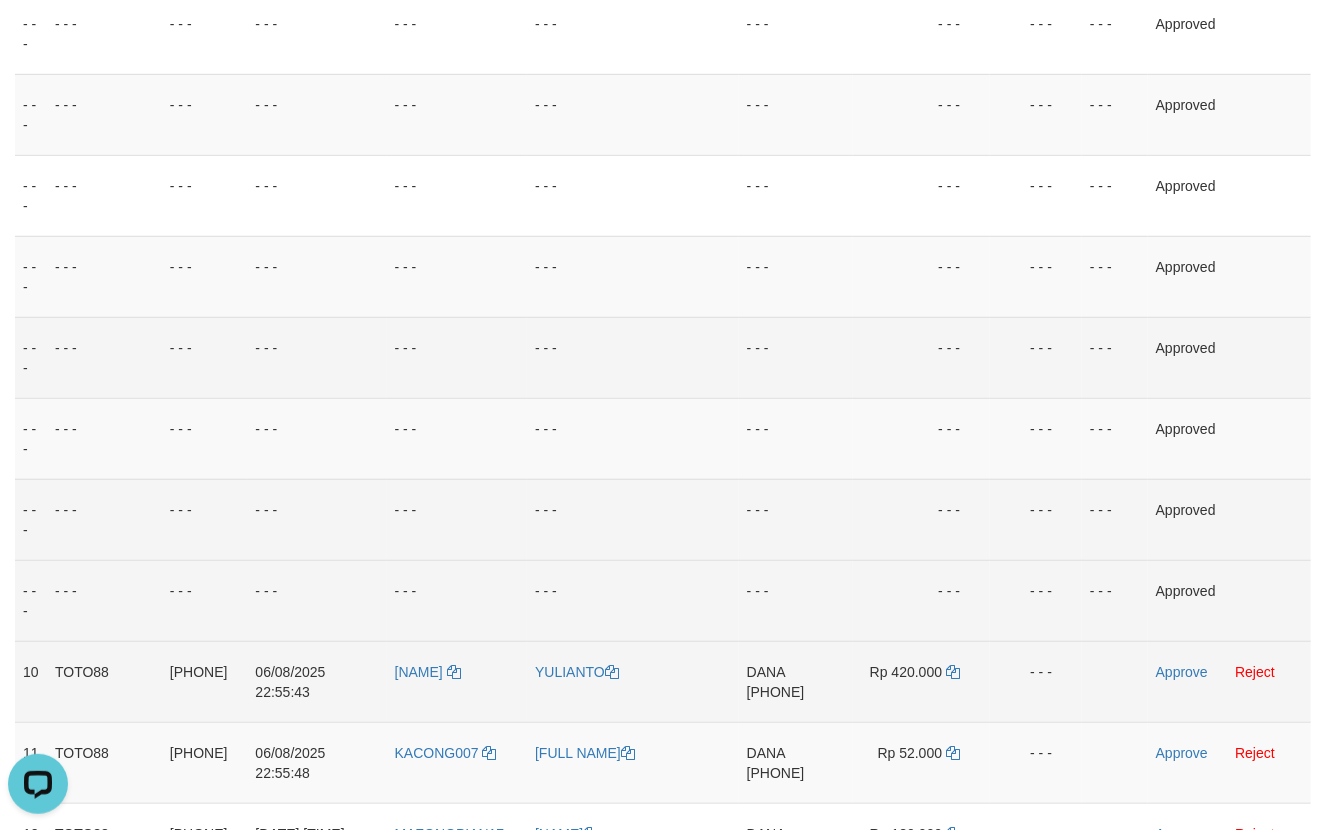 click on "[PHONE]" at bounding box center [776, 692] 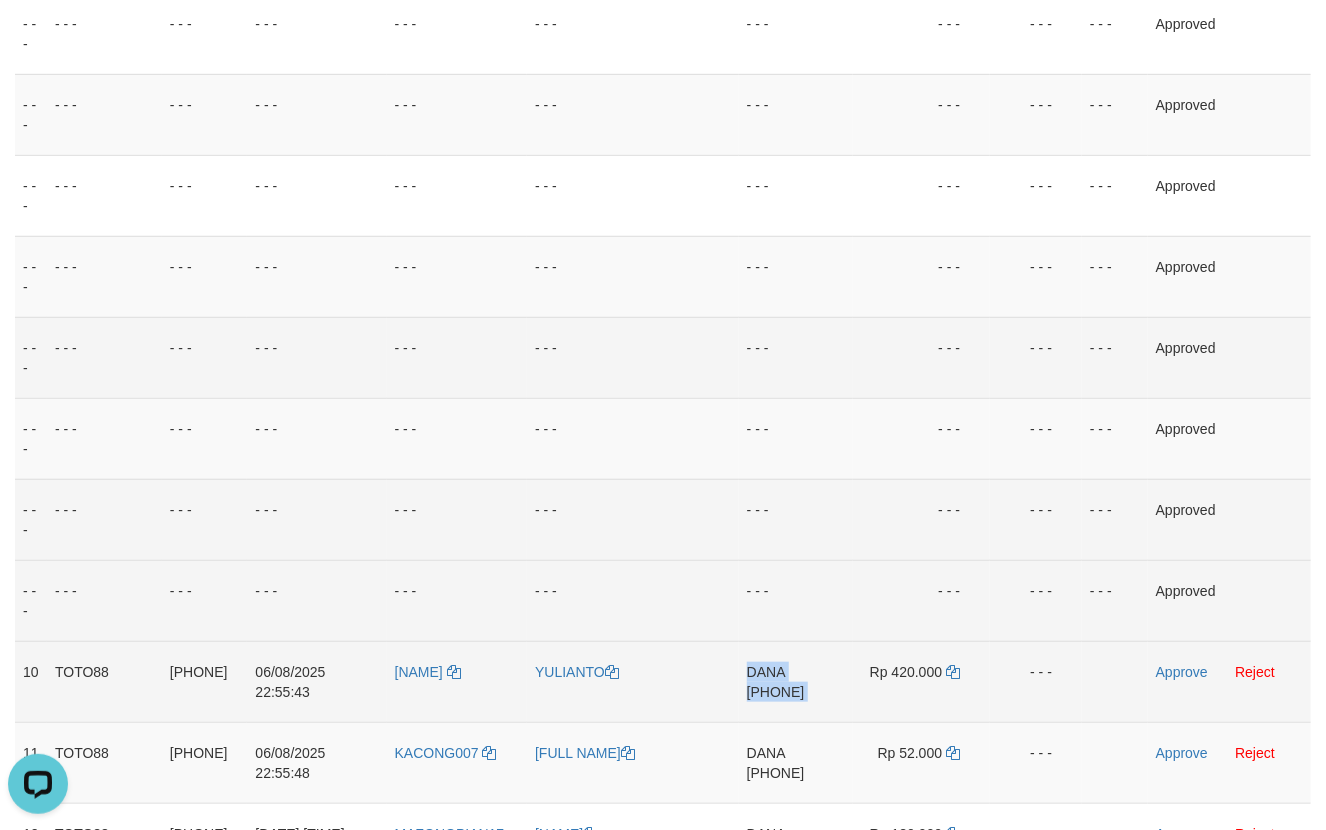 click on "[PHONE]" at bounding box center (776, 692) 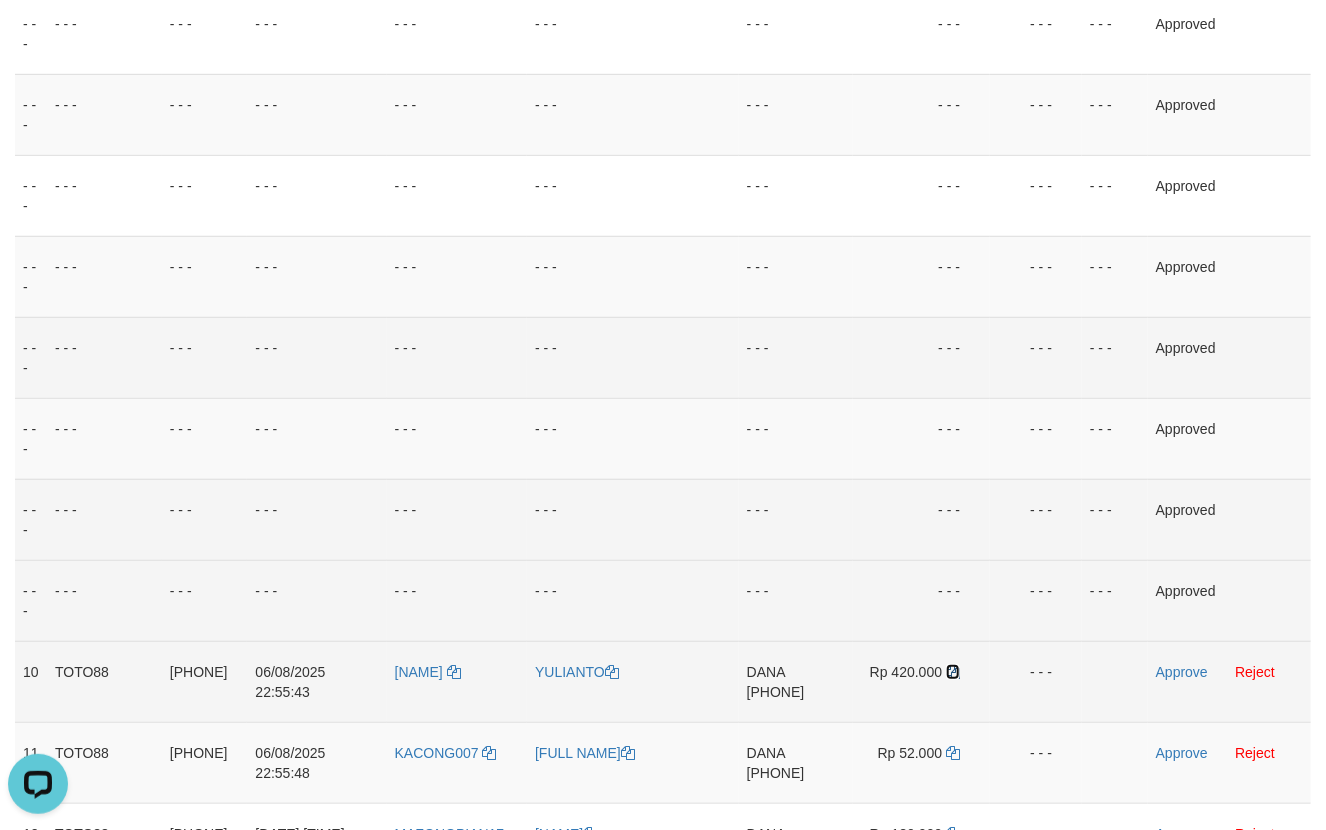 click at bounding box center [953, 672] 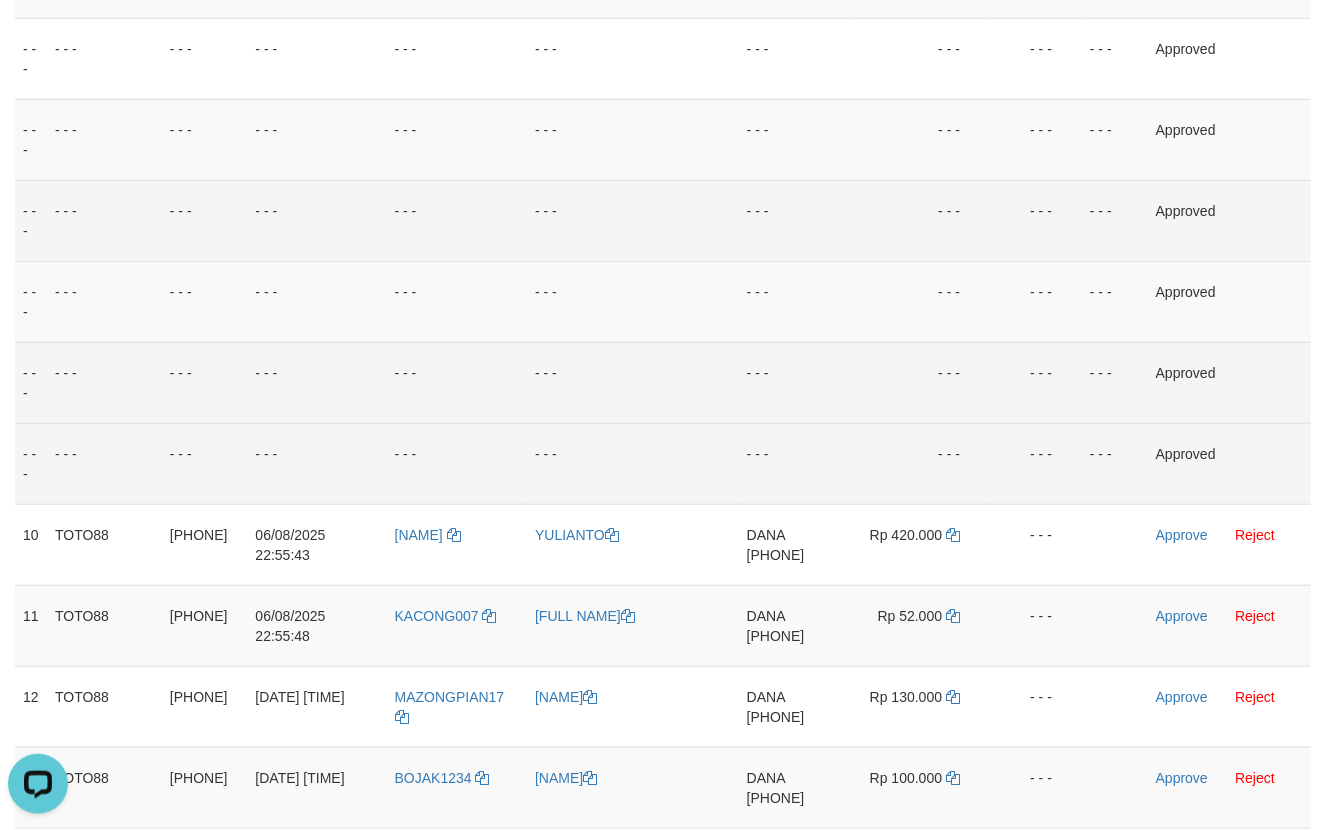 scroll, scrollTop: 770, scrollLeft: 0, axis: vertical 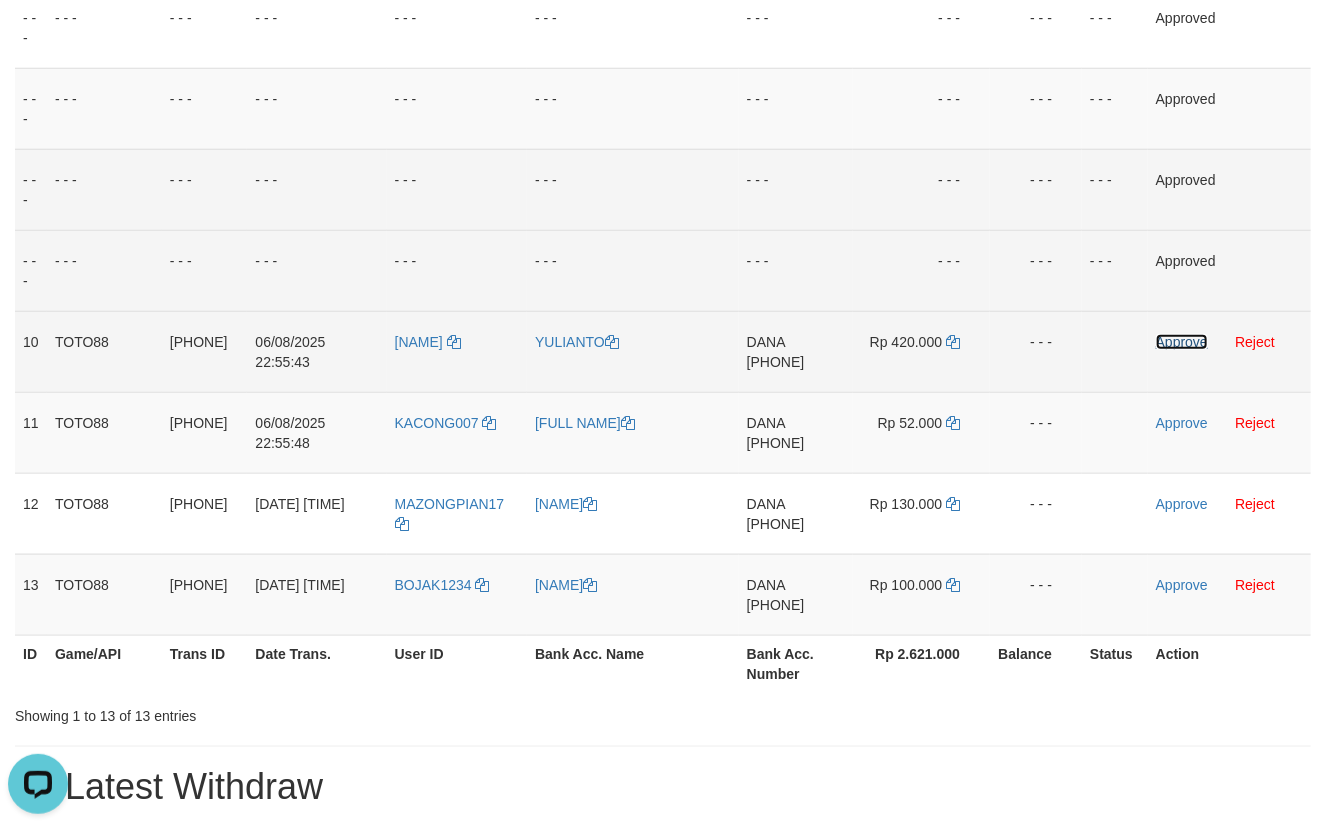 click on "Approve" at bounding box center [1182, 342] 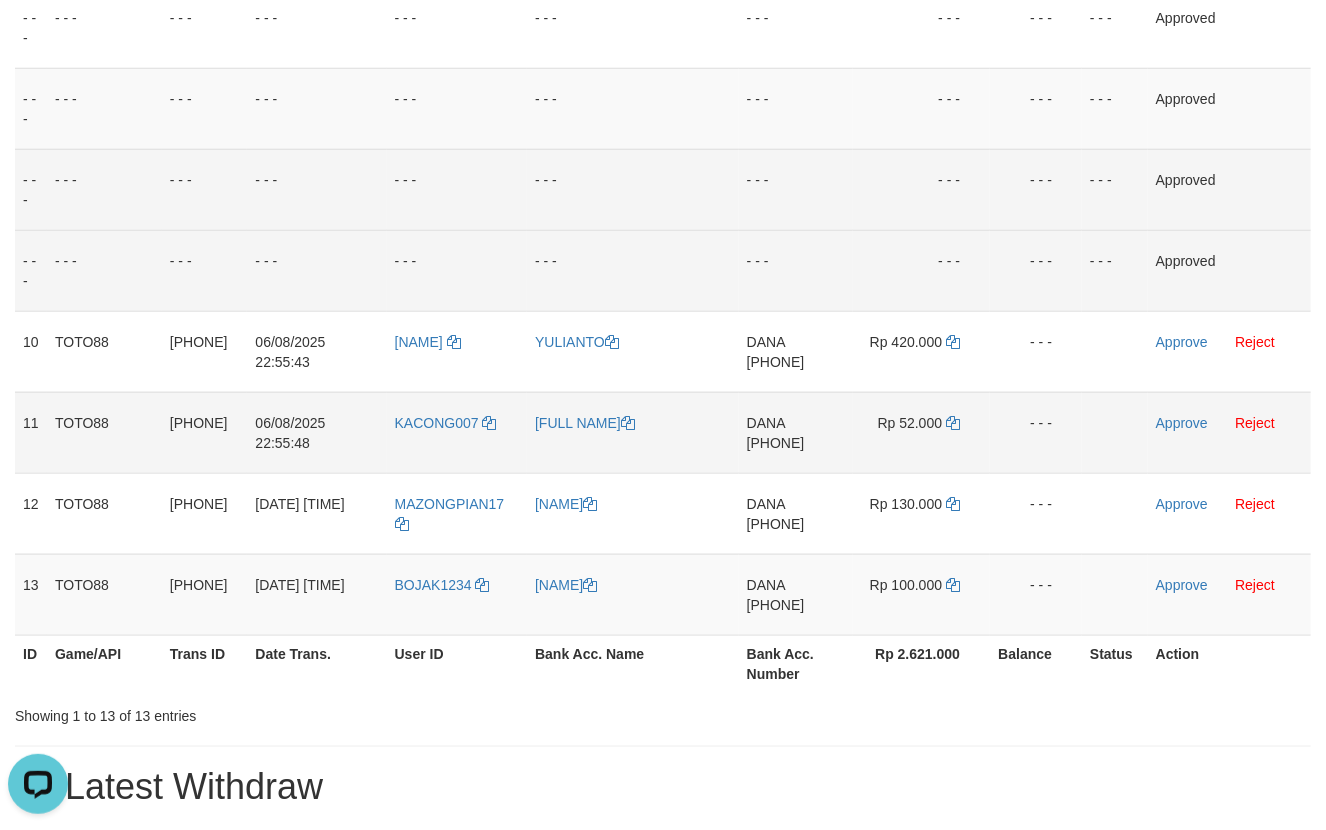 click on "[PHONE]" at bounding box center (776, 443) 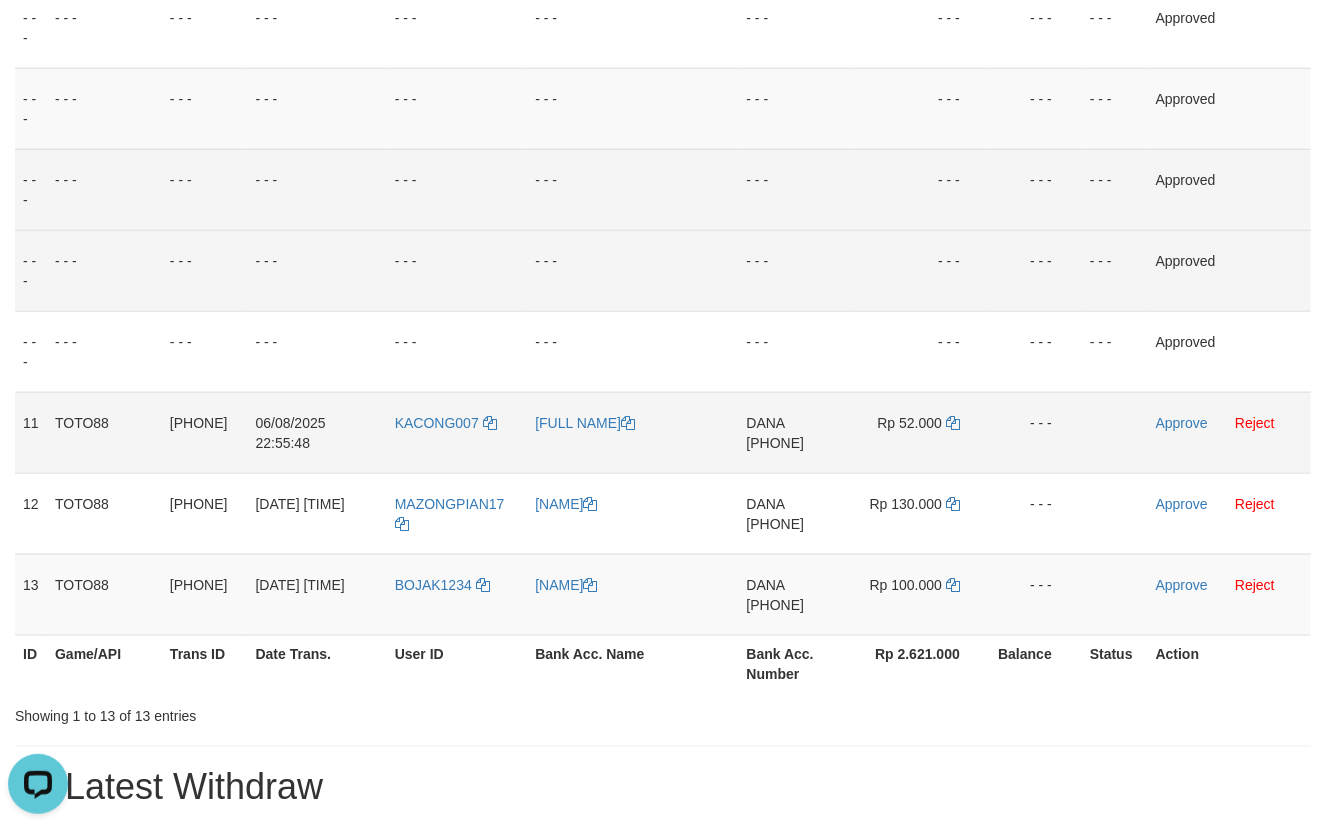click on "Rp 52.000" at bounding box center [921, 432] 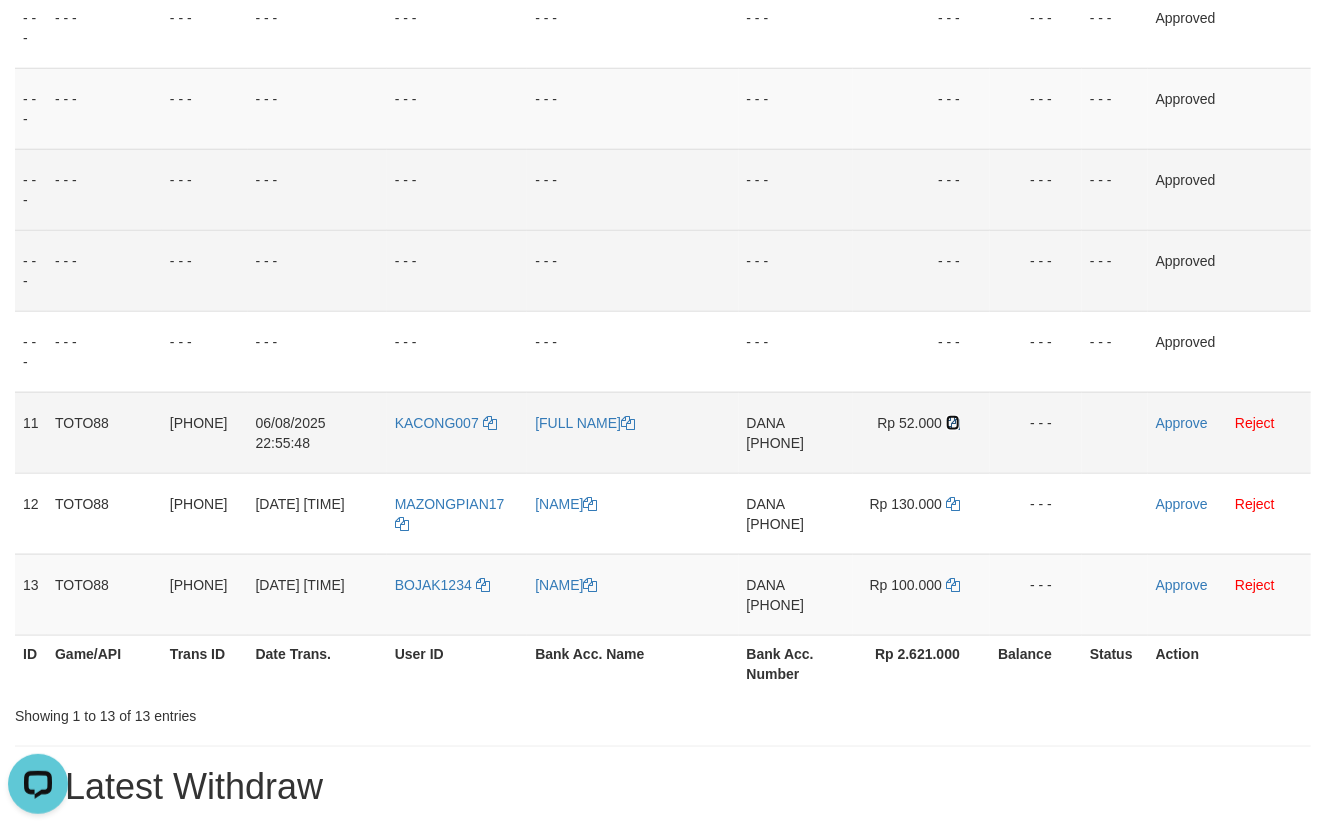 click at bounding box center [953, 423] 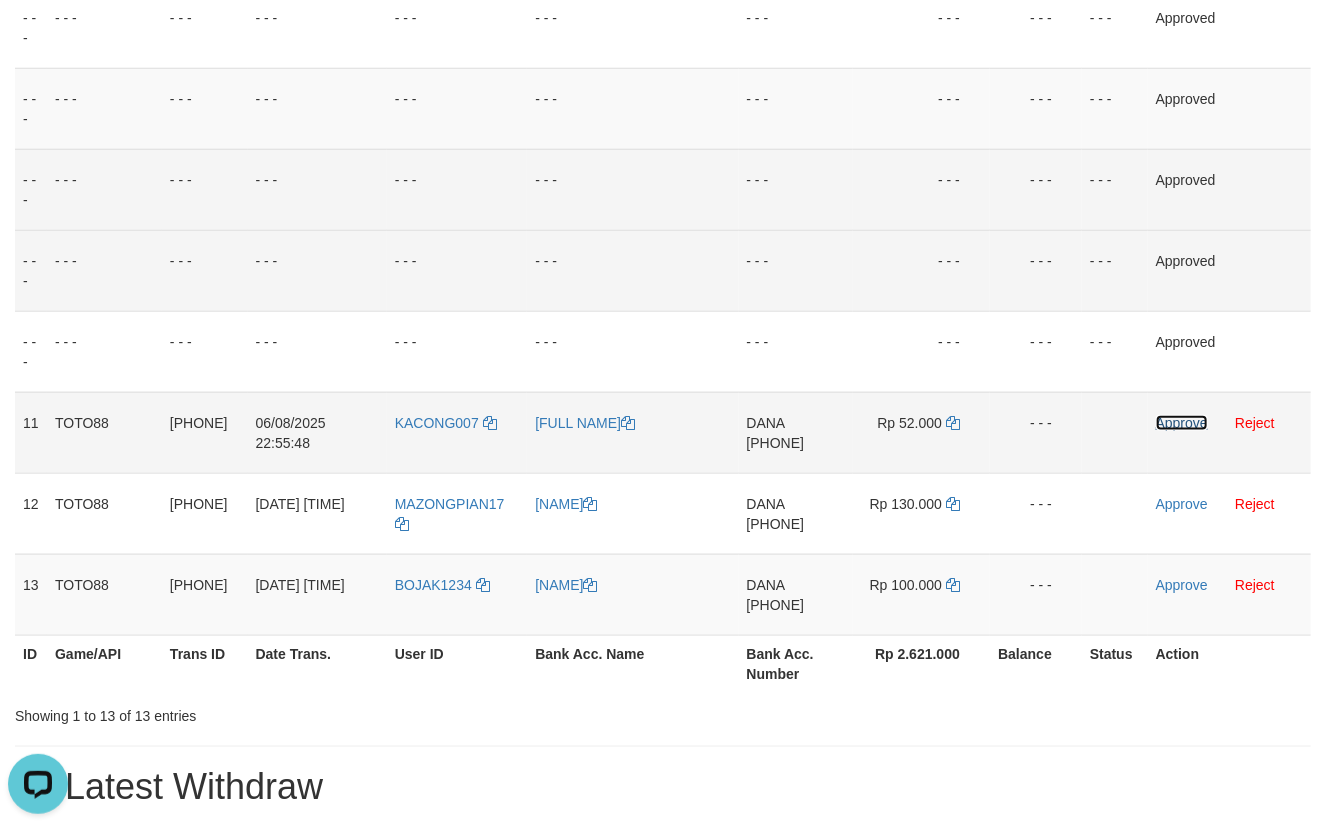 click on "Approve" at bounding box center (1182, 423) 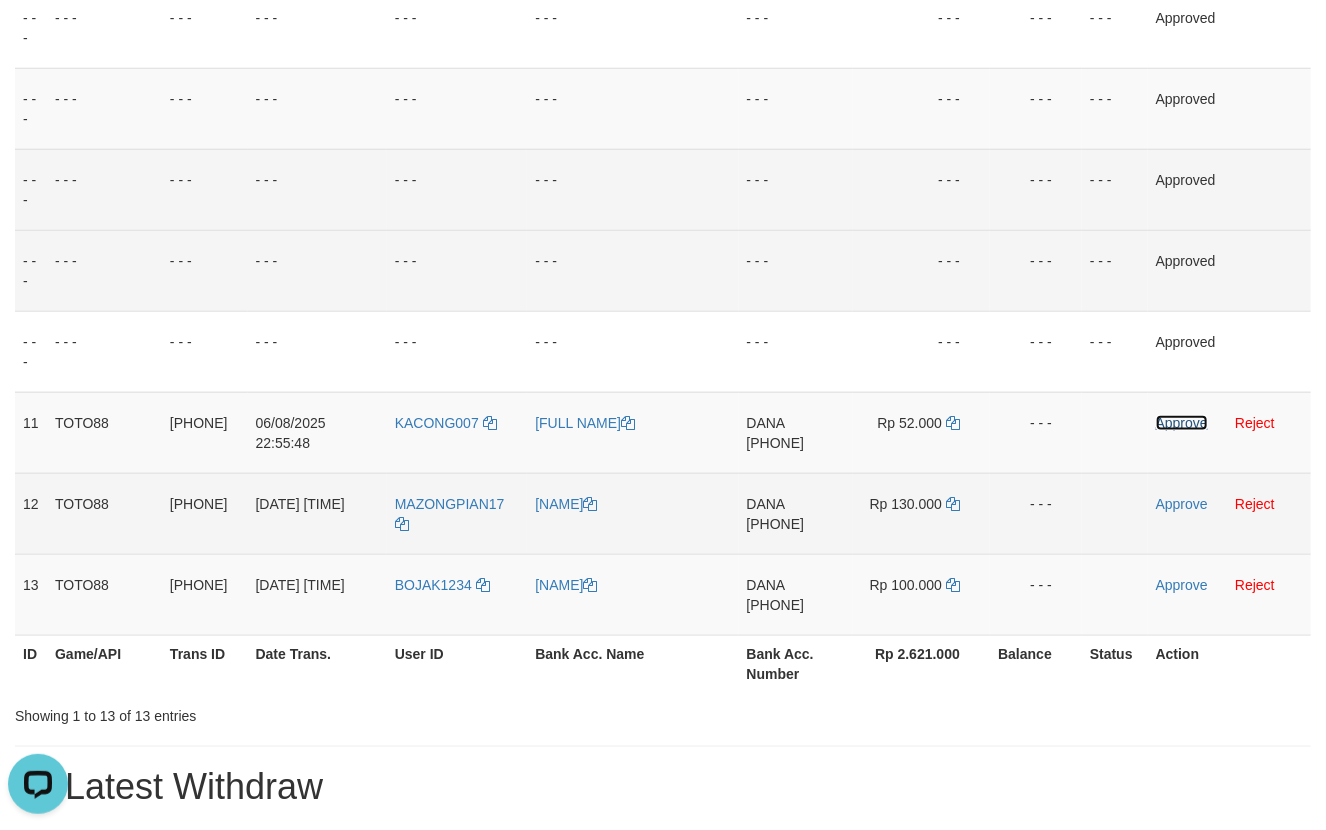 click on "[NAME]
[PHONE]" at bounding box center [796, 513] 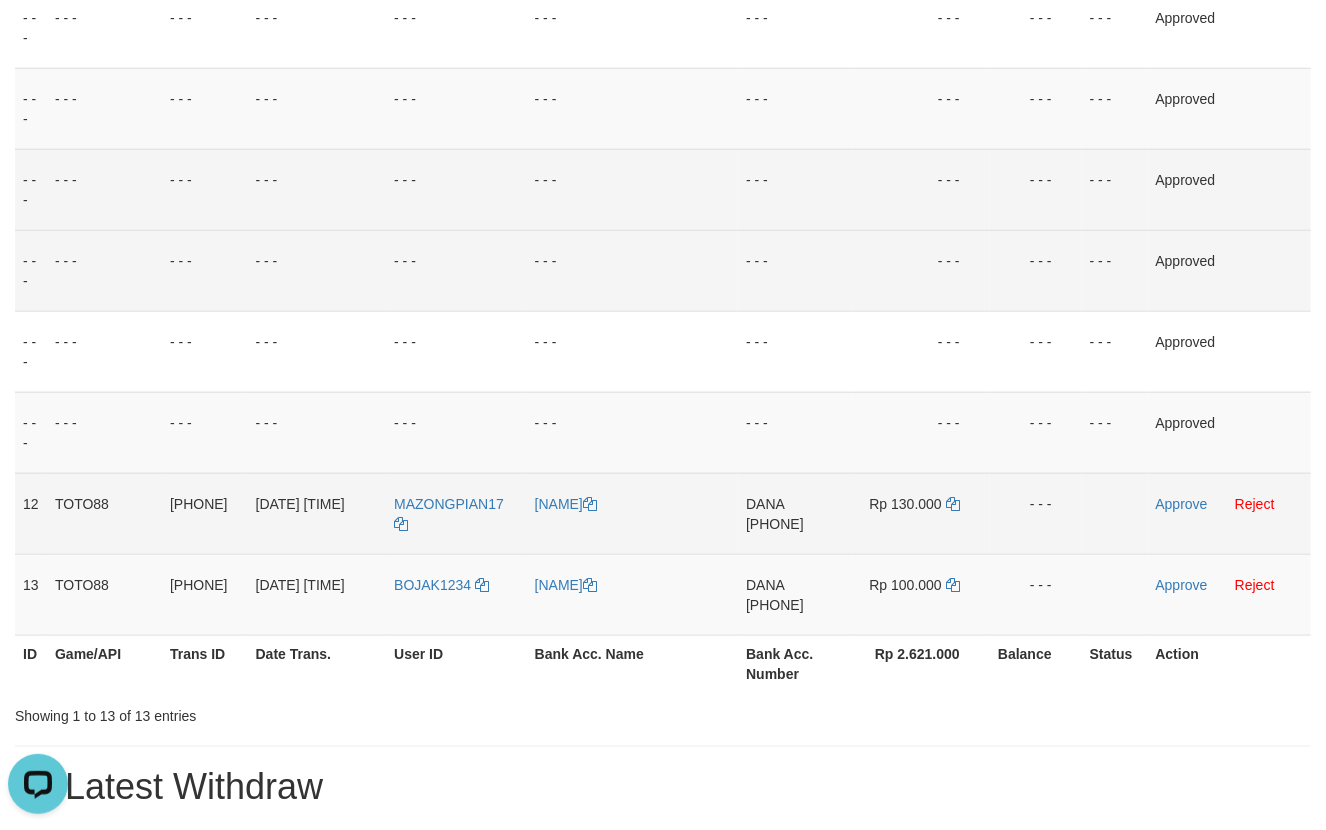 click on "[PHONE]" at bounding box center [775, 524] 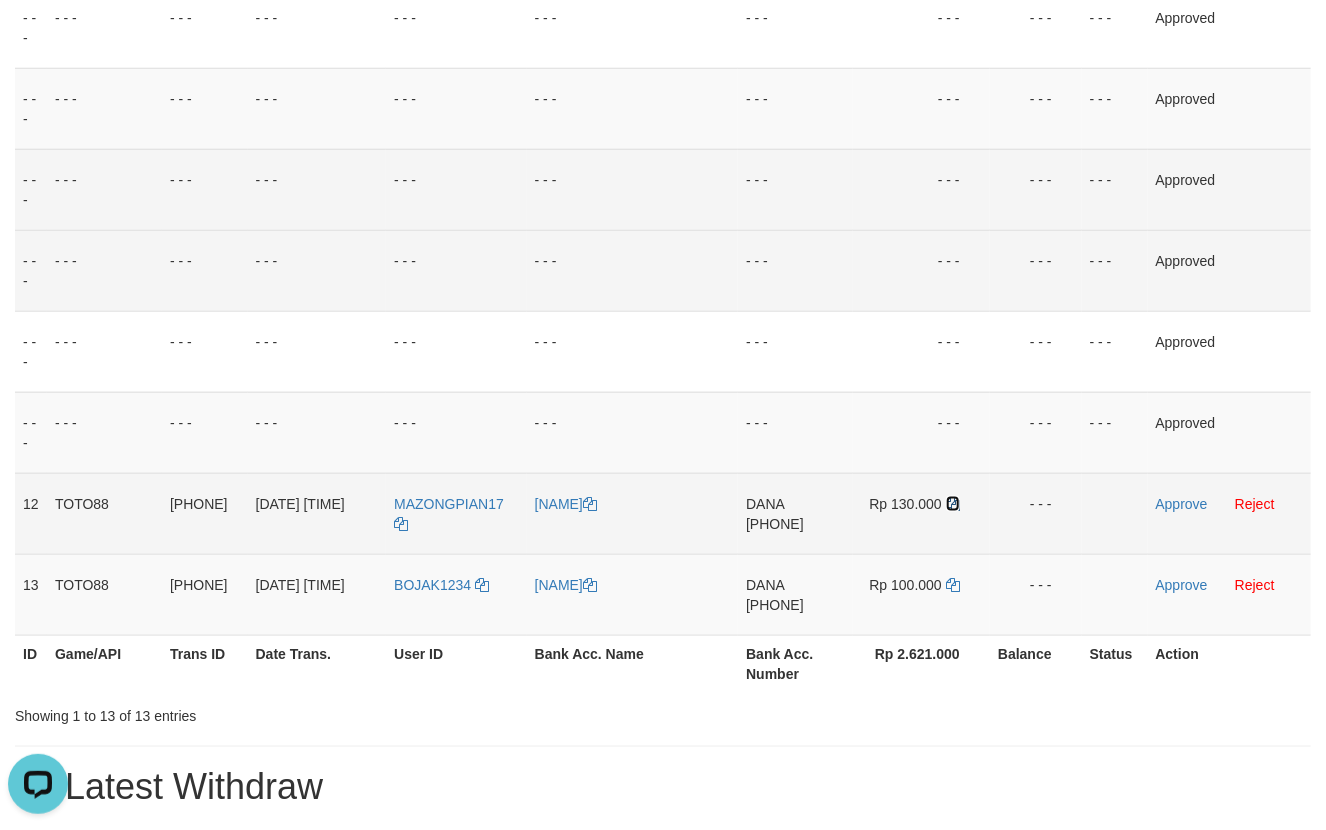 click at bounding box center (953, 504) 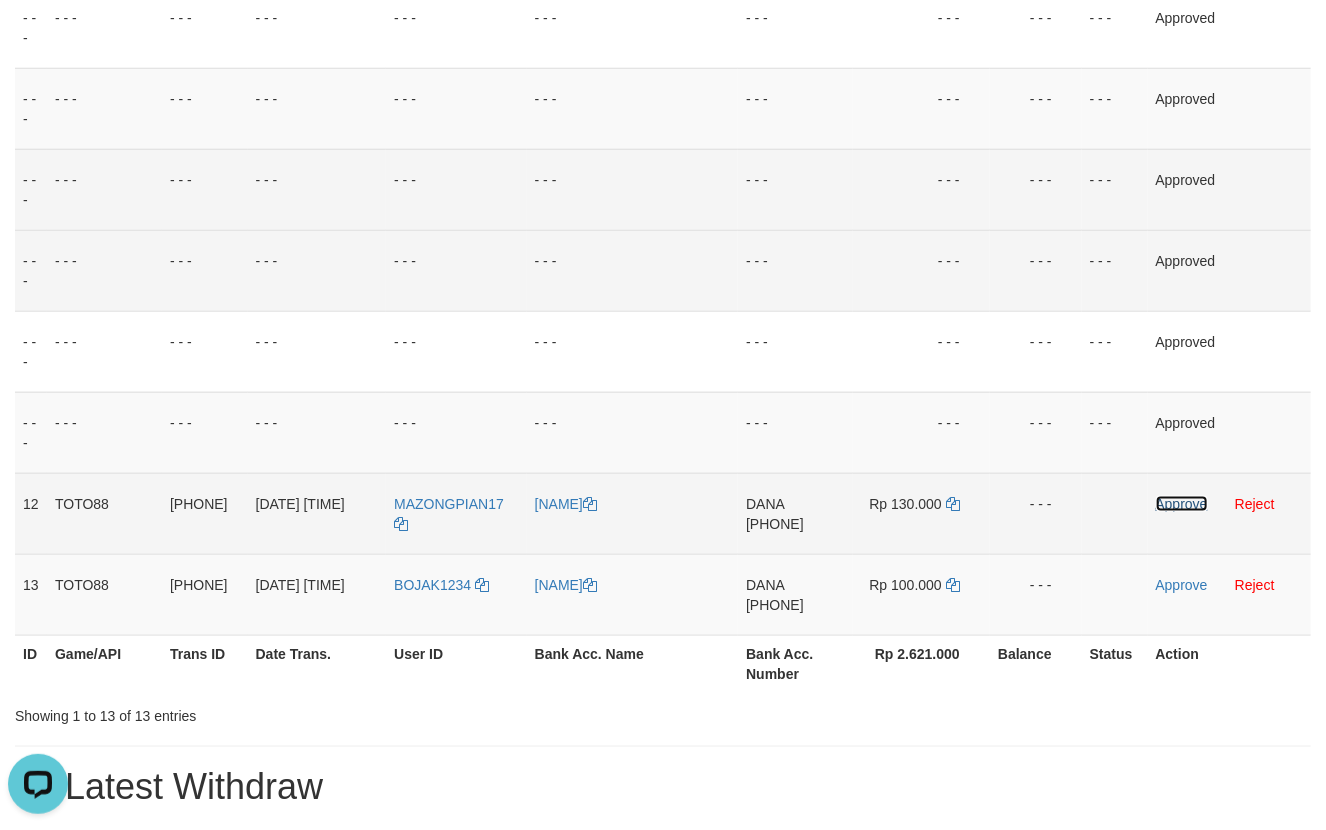click on "Approve" at bounding box center (1182, 504) 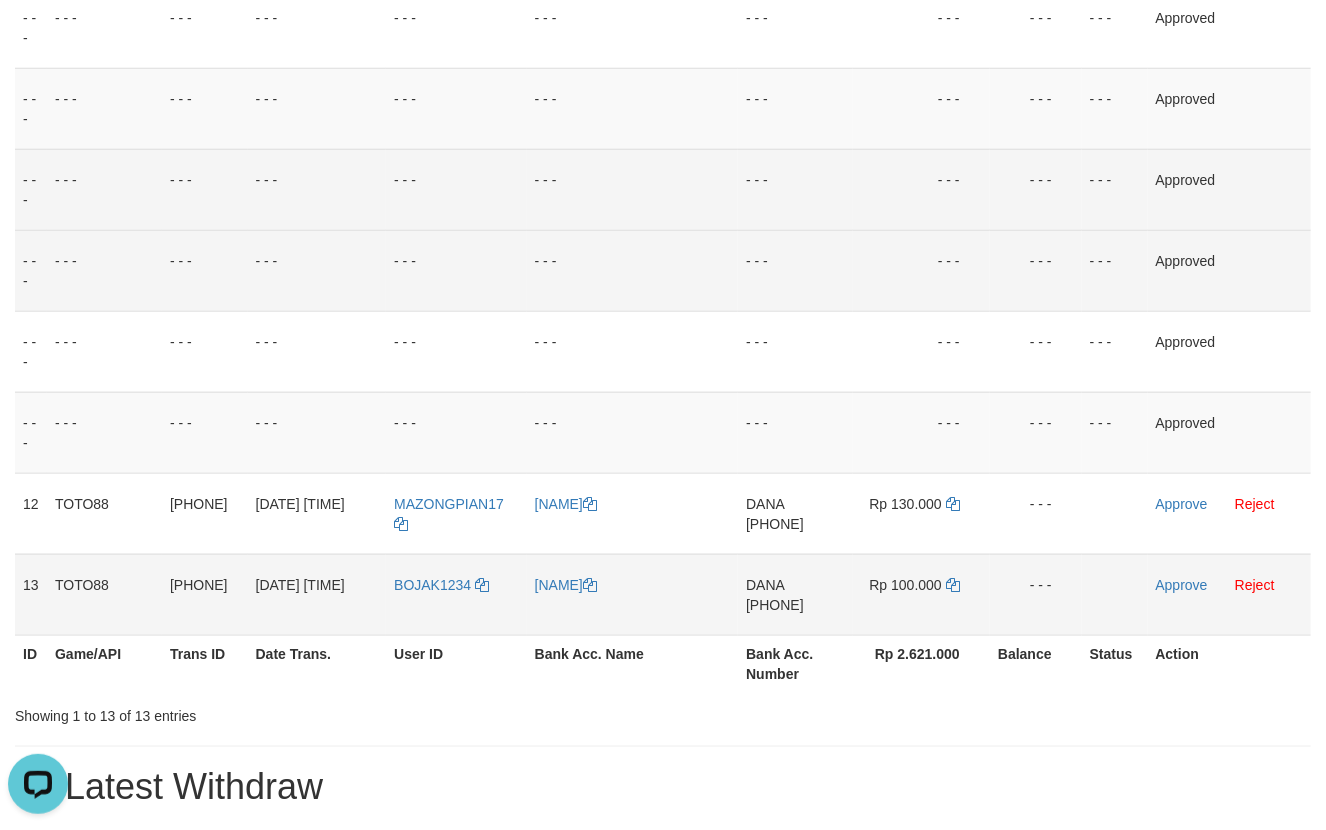click on "[PHONE]" at bounding box center (775, 605) 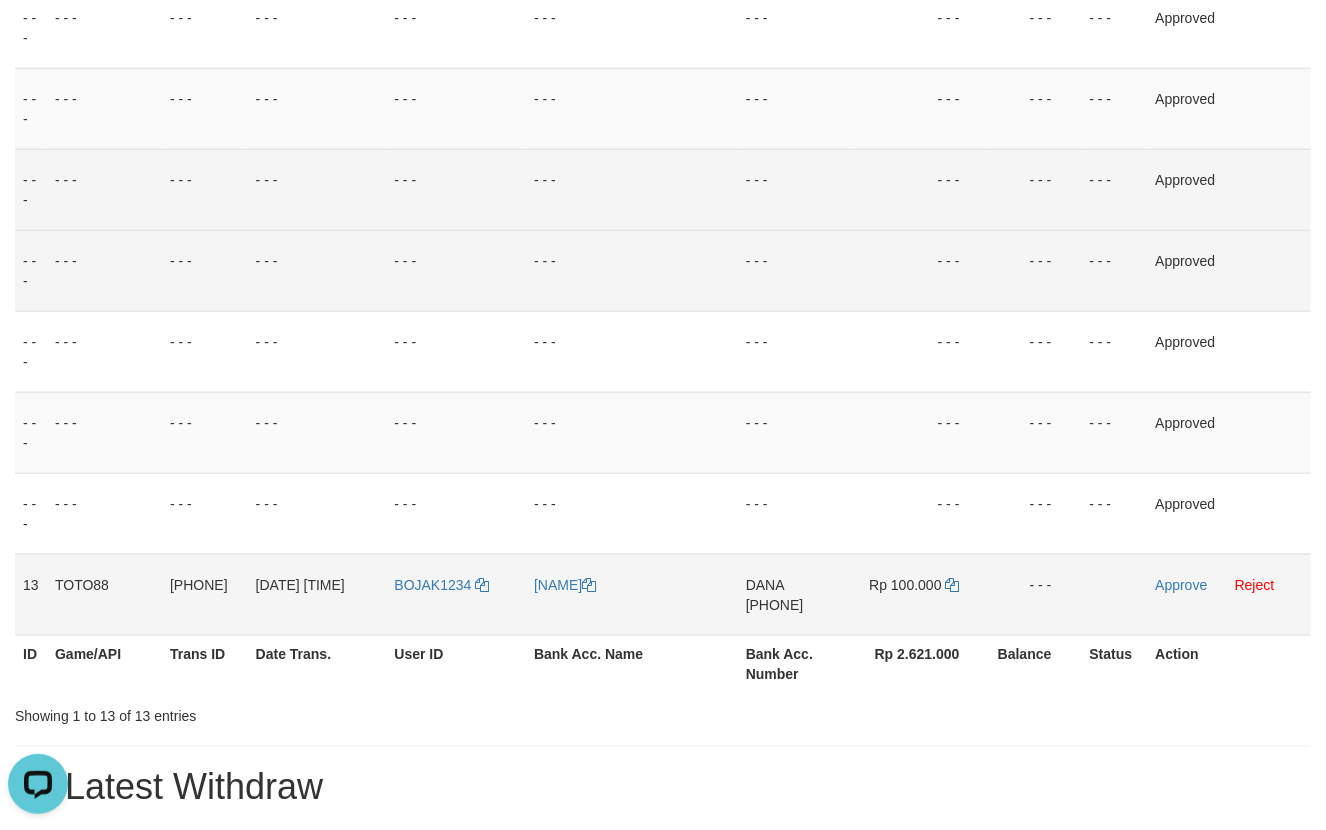 click on "[PHONE]" at bounding box center (775, 605) 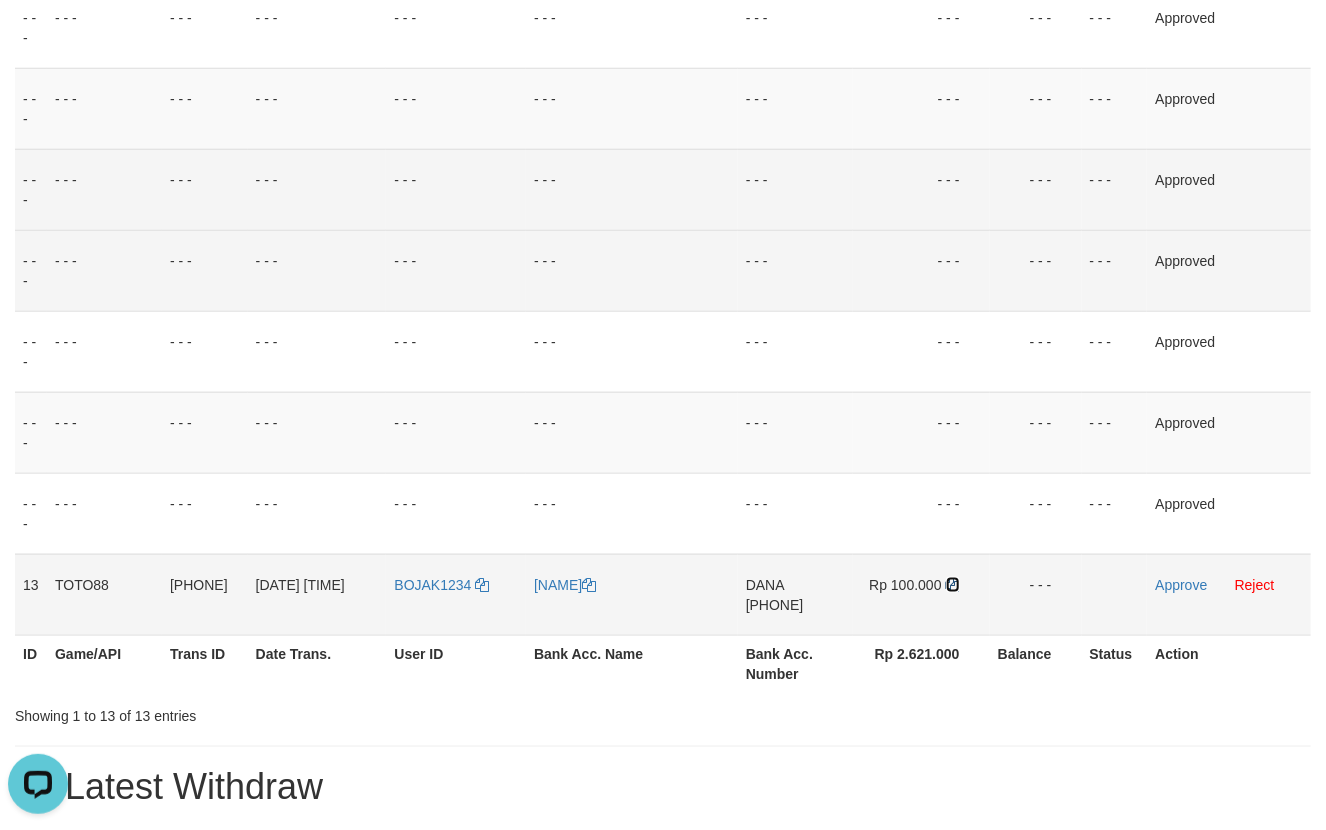 click at bounding box center [953, 585] 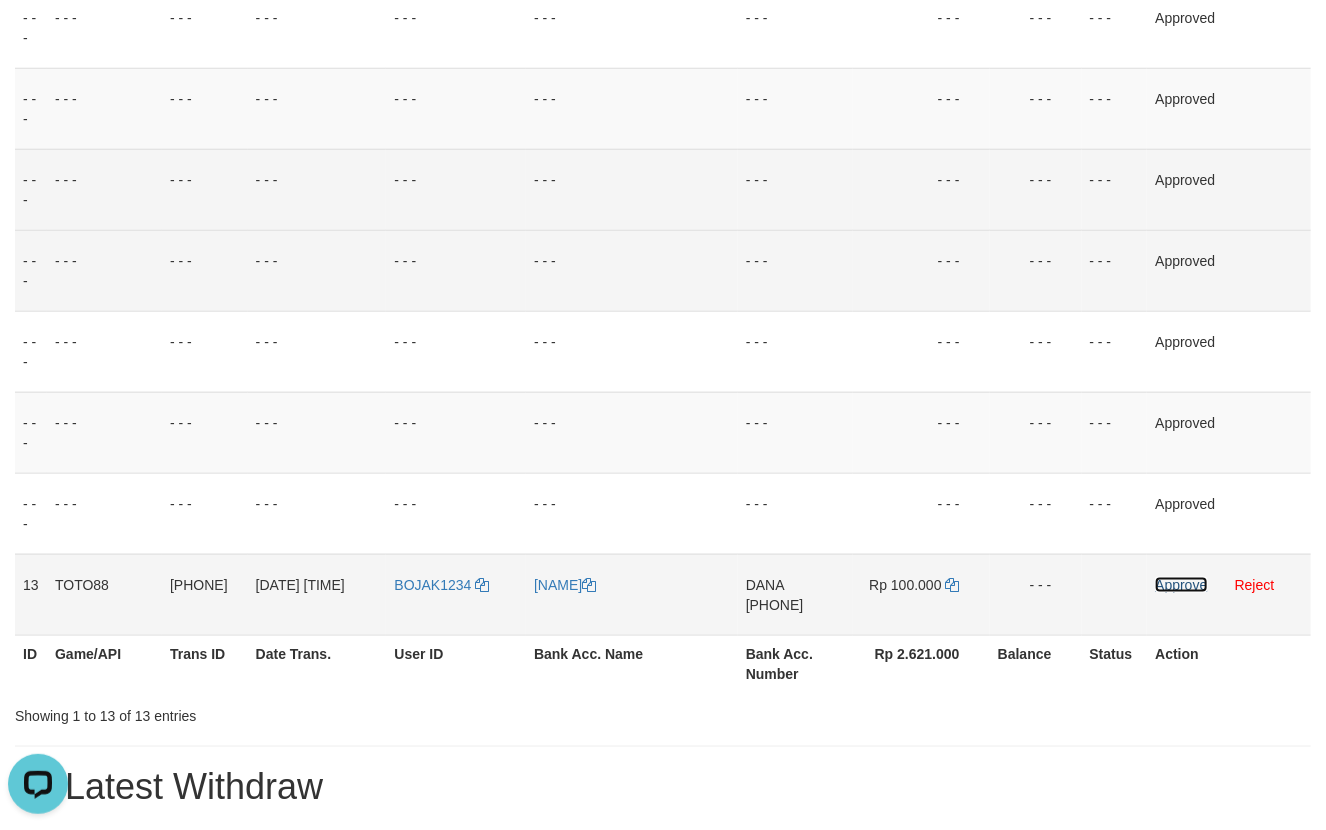 click on "Approve" at bounding box center [1181, 585] 